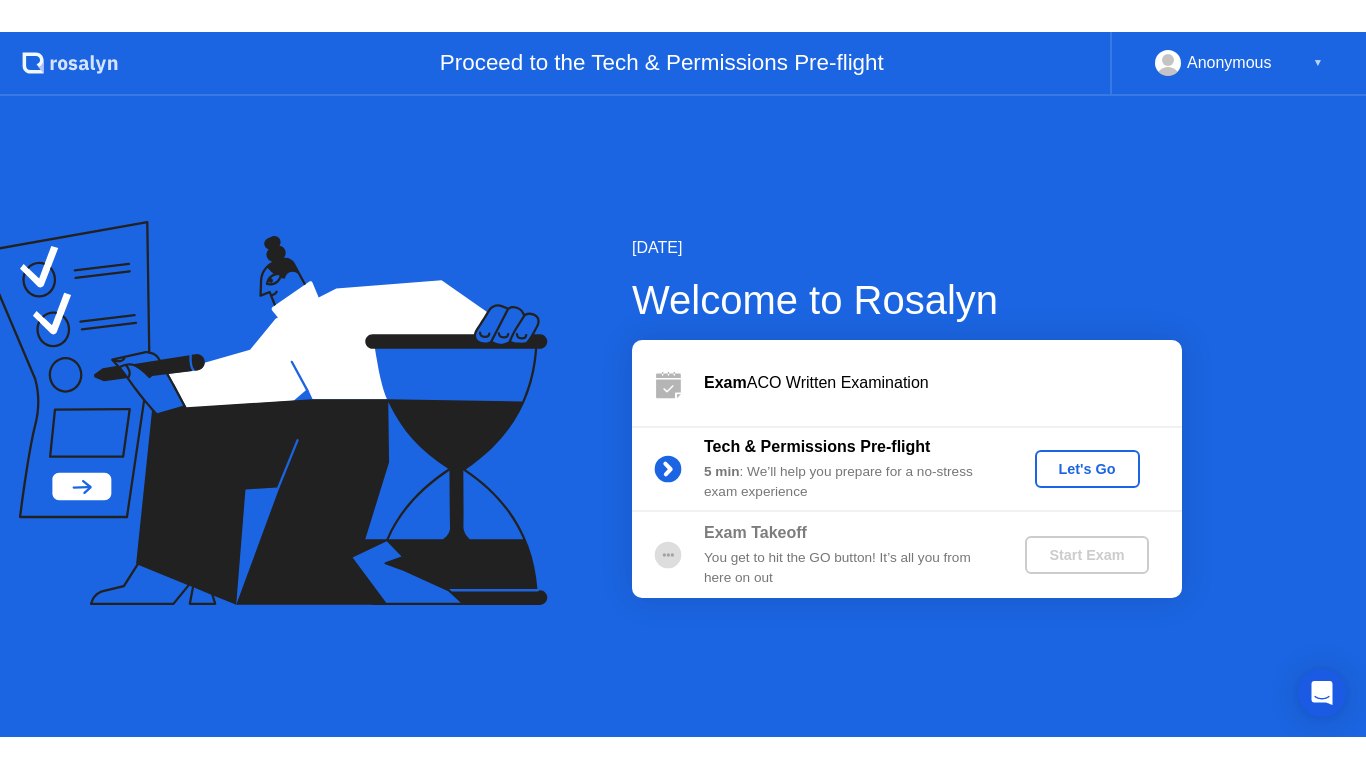 scroll, scrollTop: 0, scrollLeft: 0, axis: both 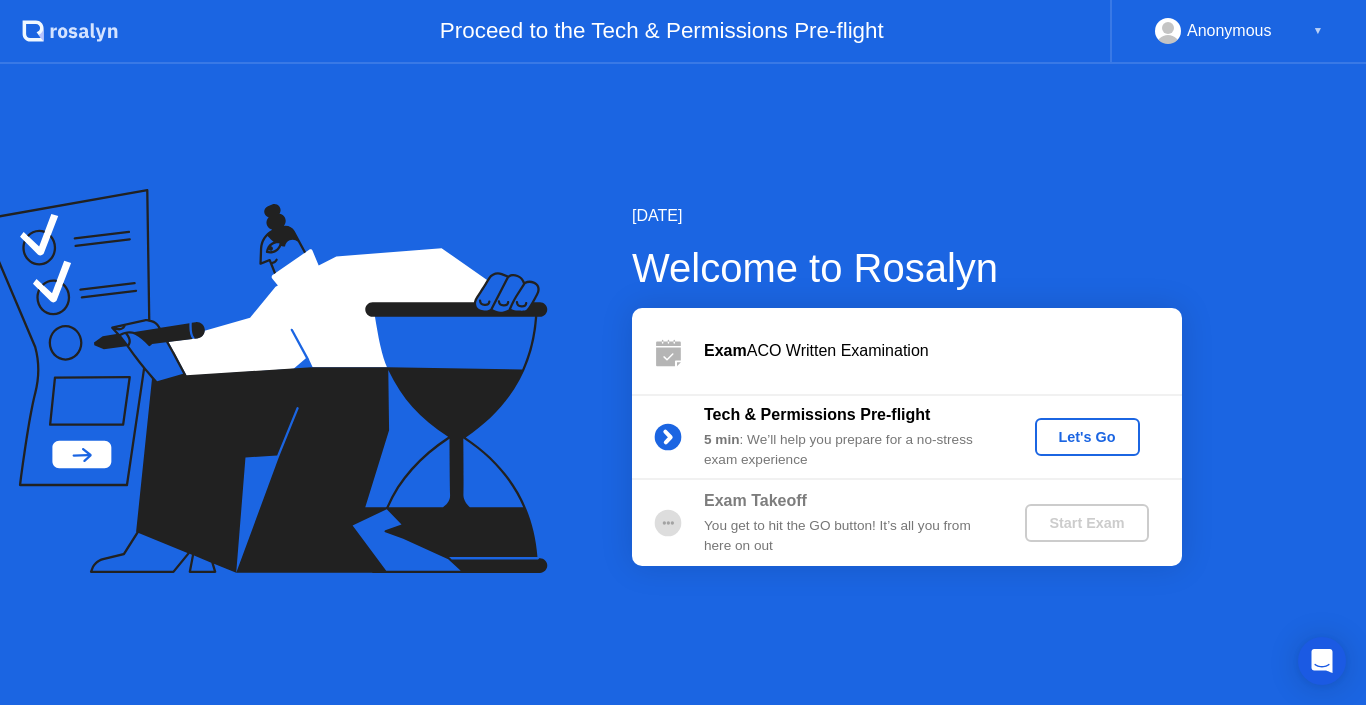click on "Let's Go" 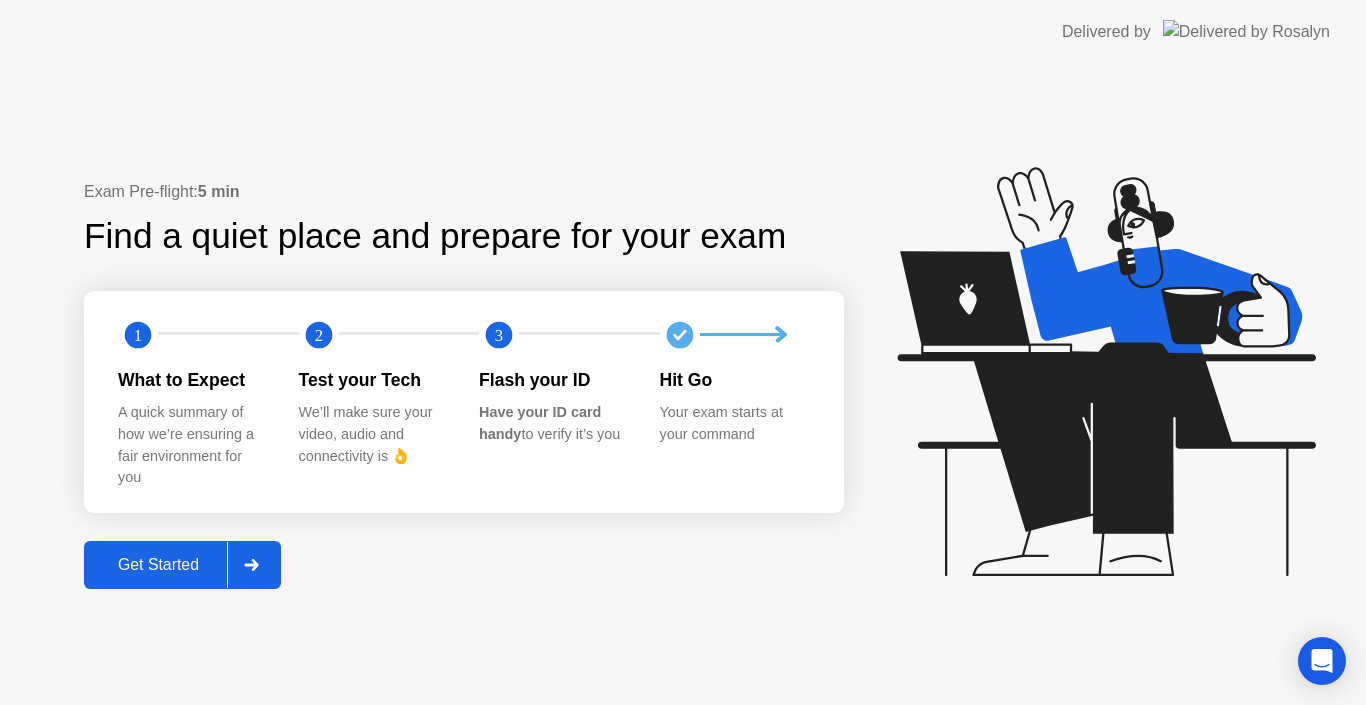 click 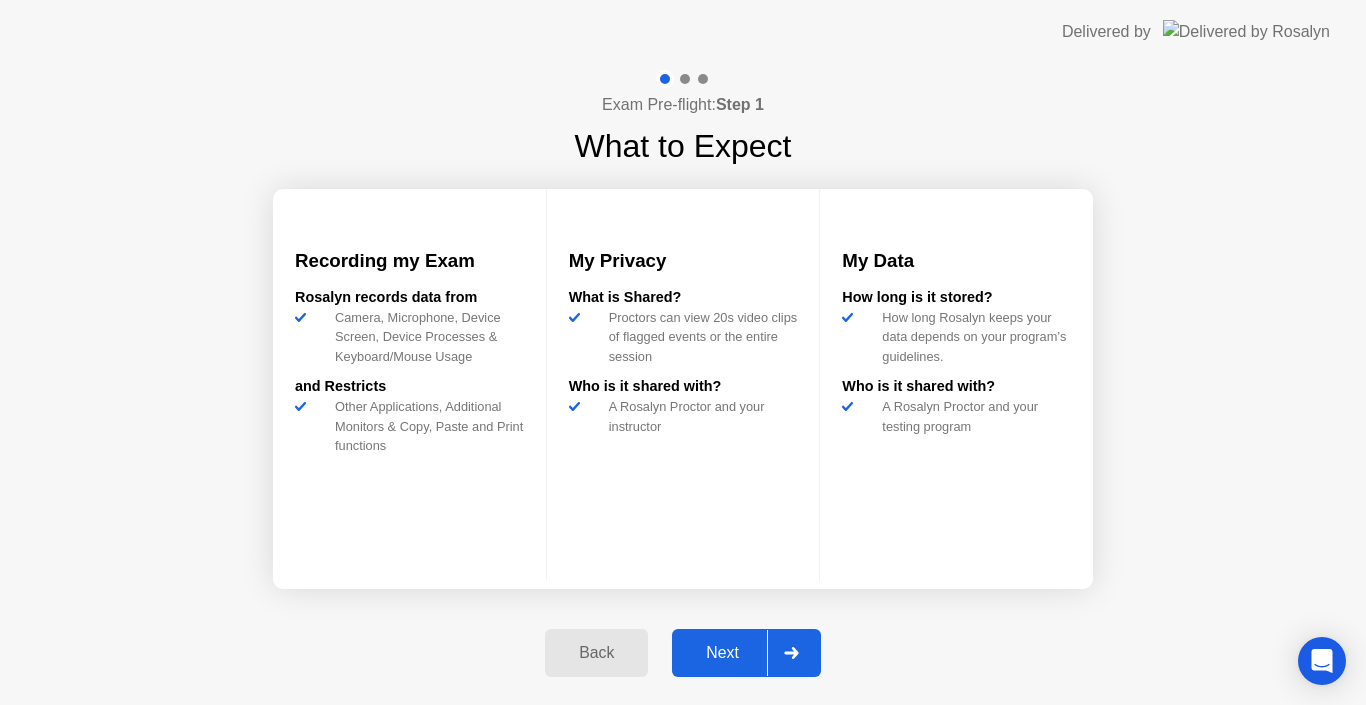 click 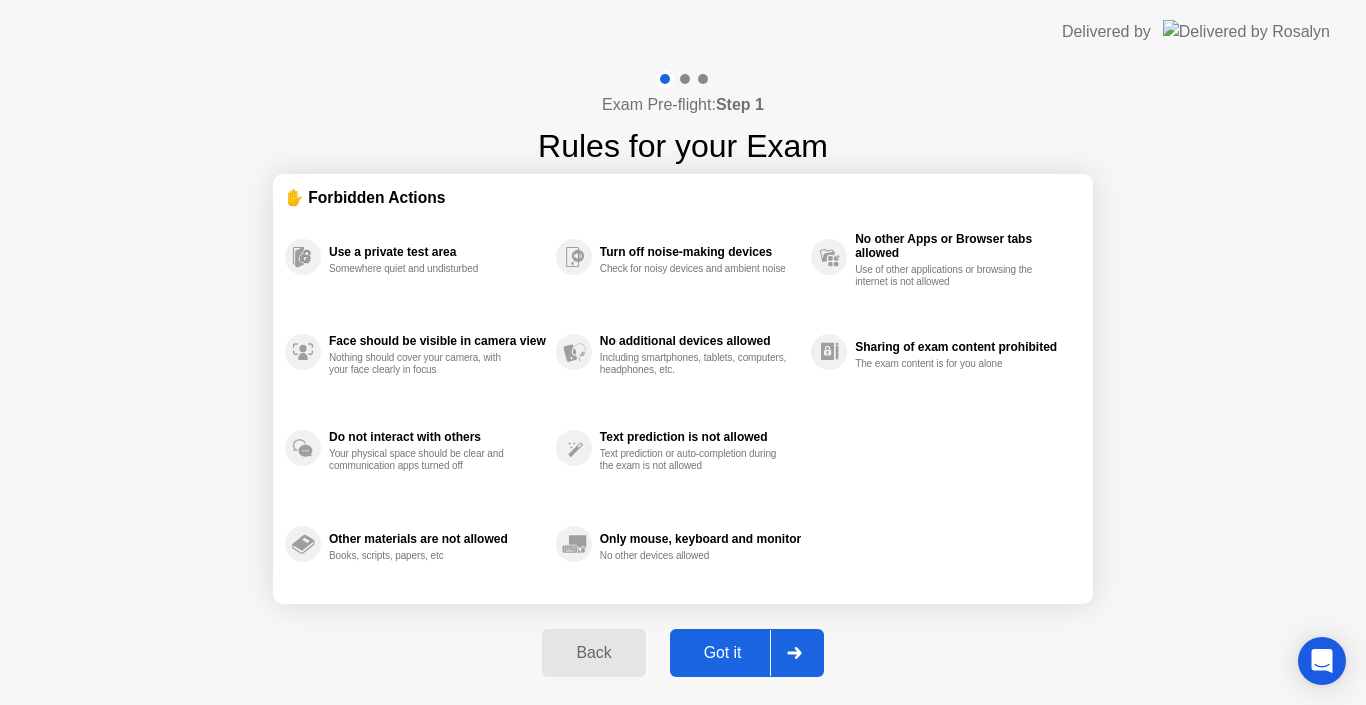 click 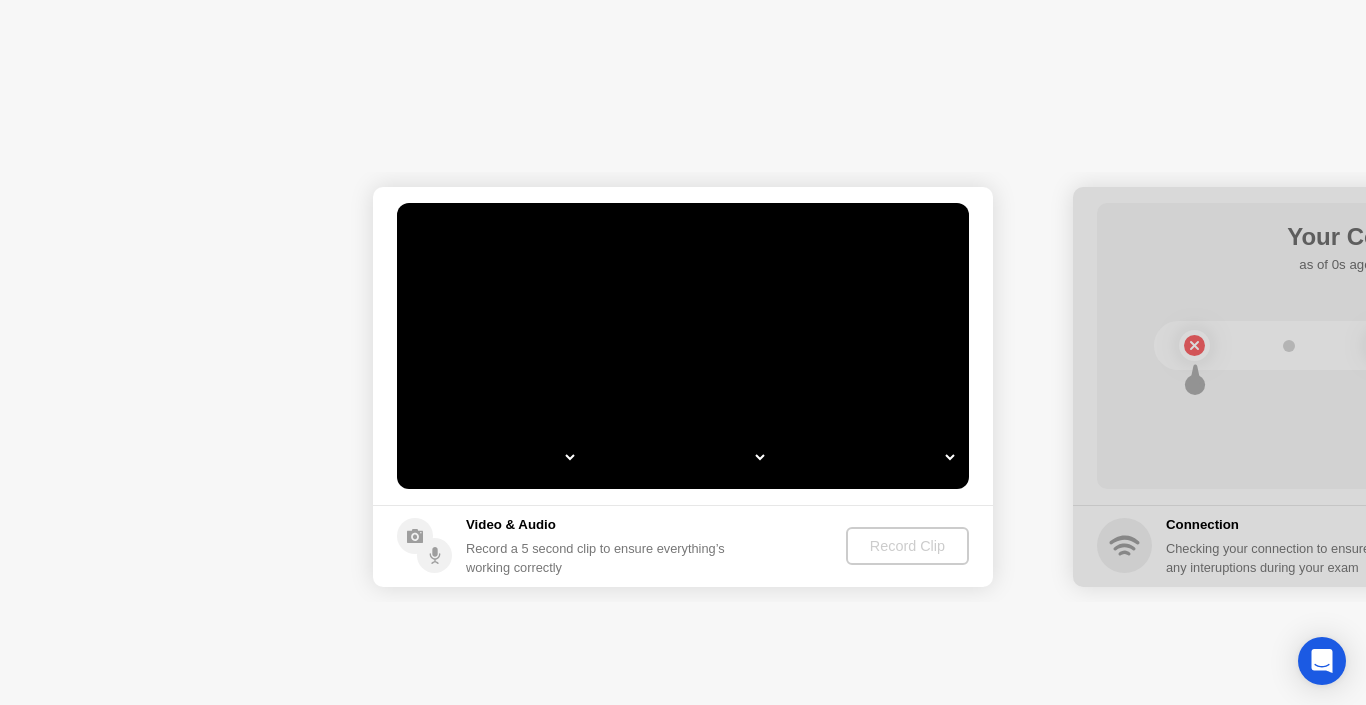 select on "*" 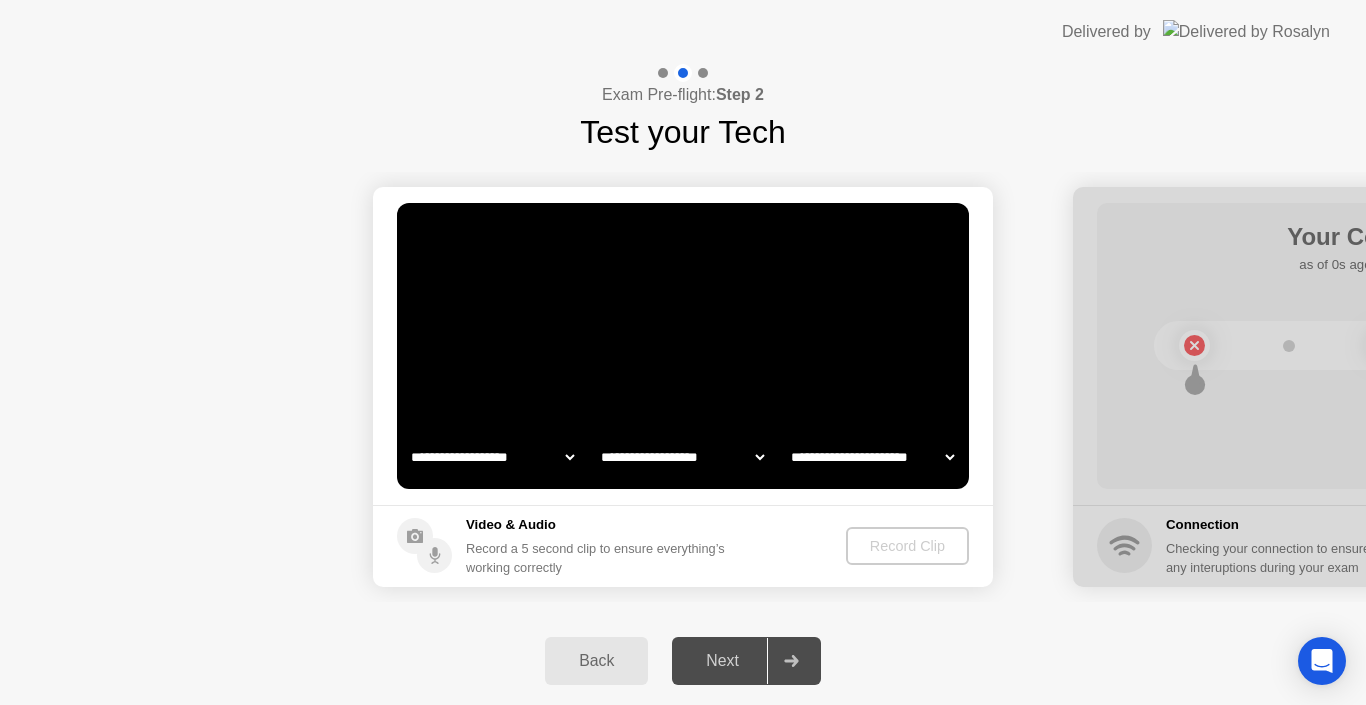 select on "*******" 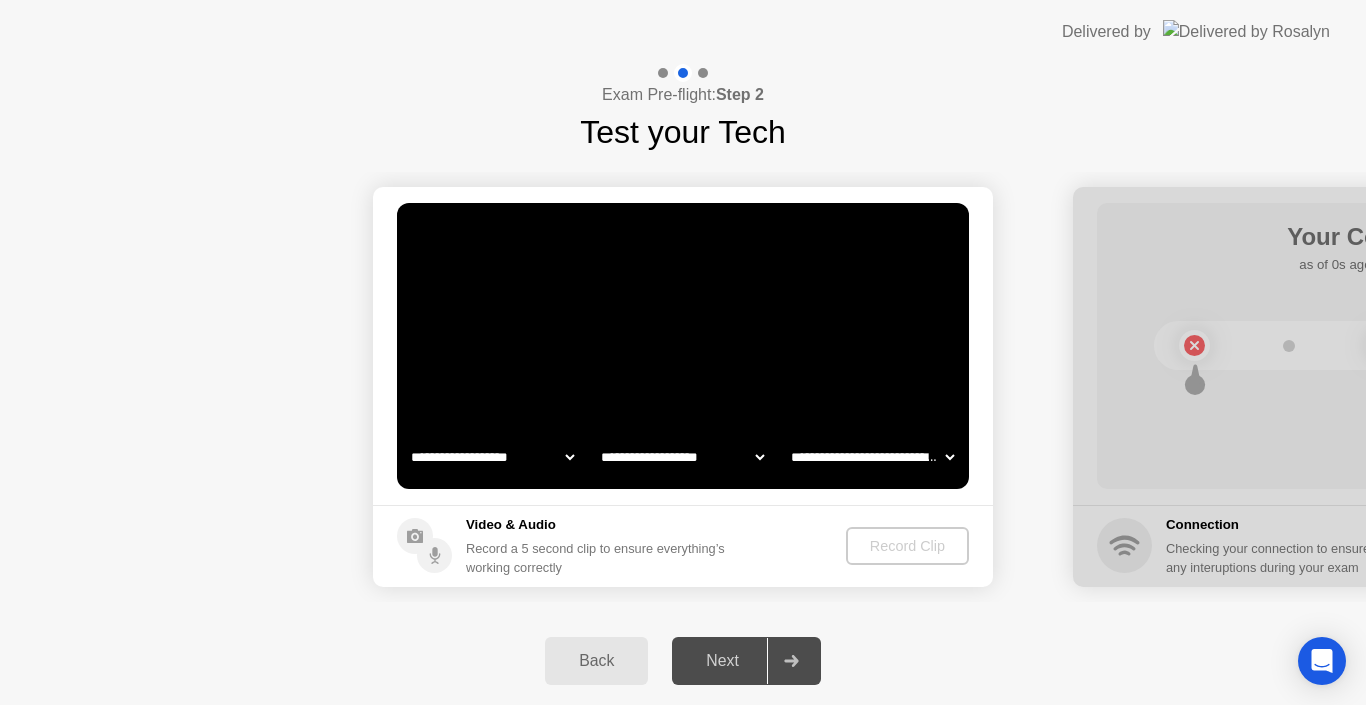select on "**********" 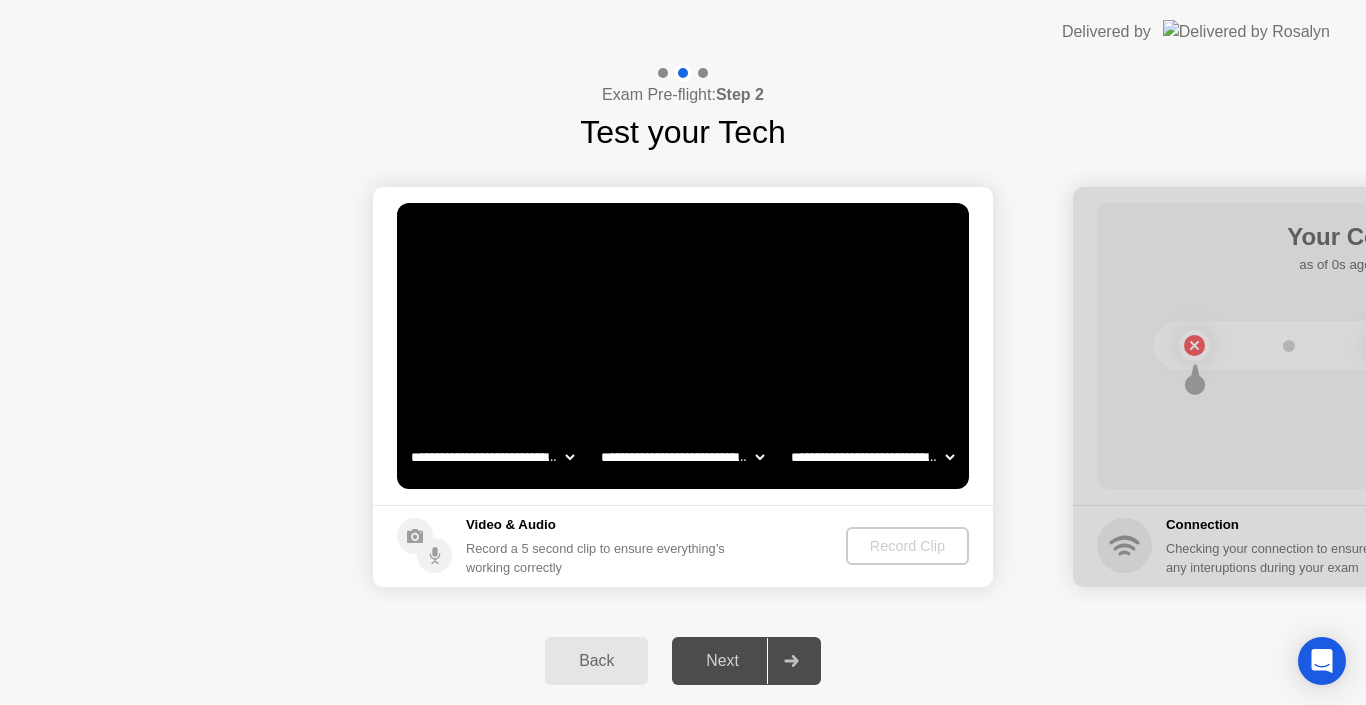 click on "[NAME] [NAME] [NAME]" 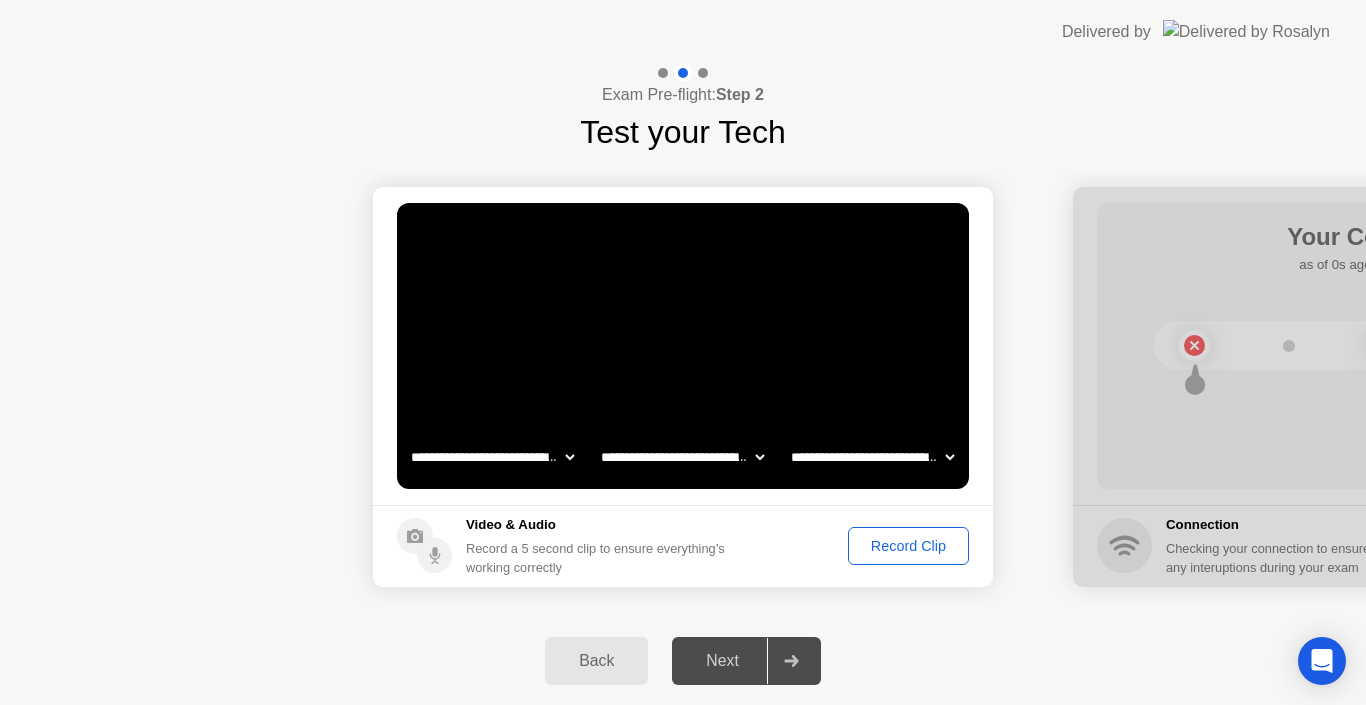 click on "Record Clip" 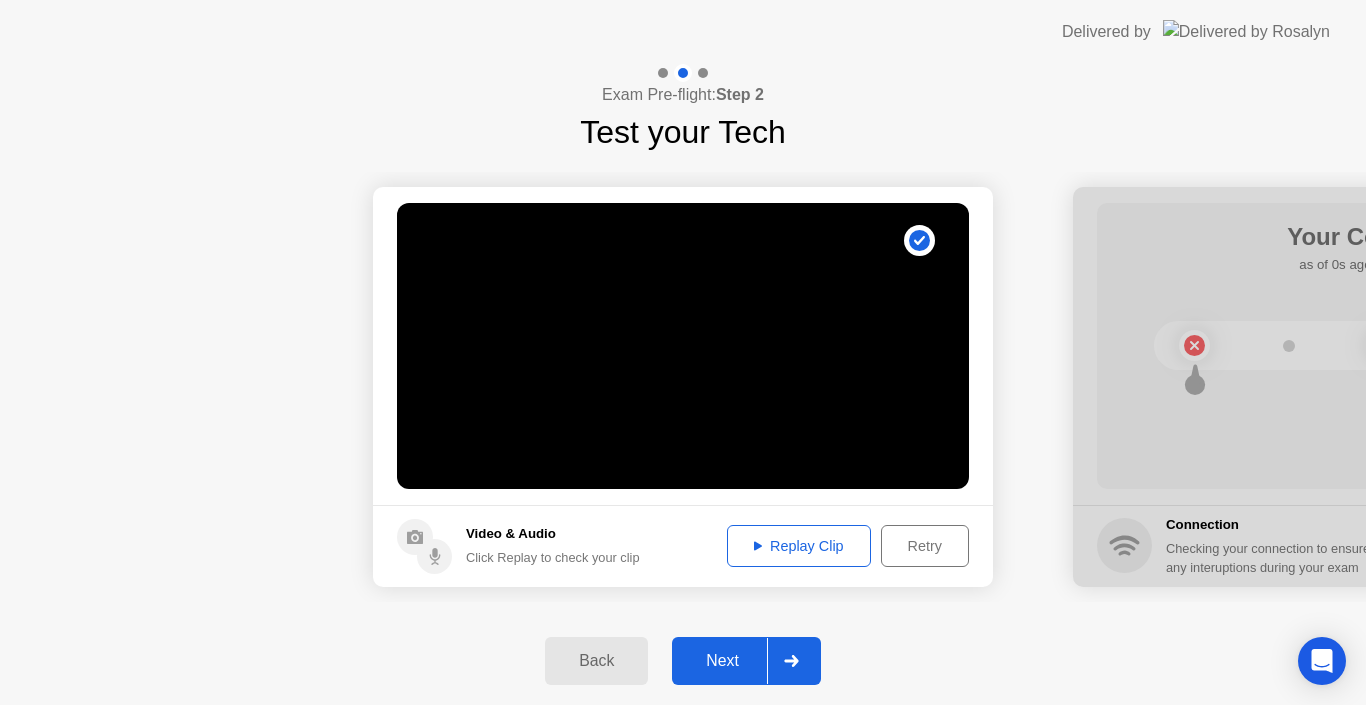 click on "Retry" 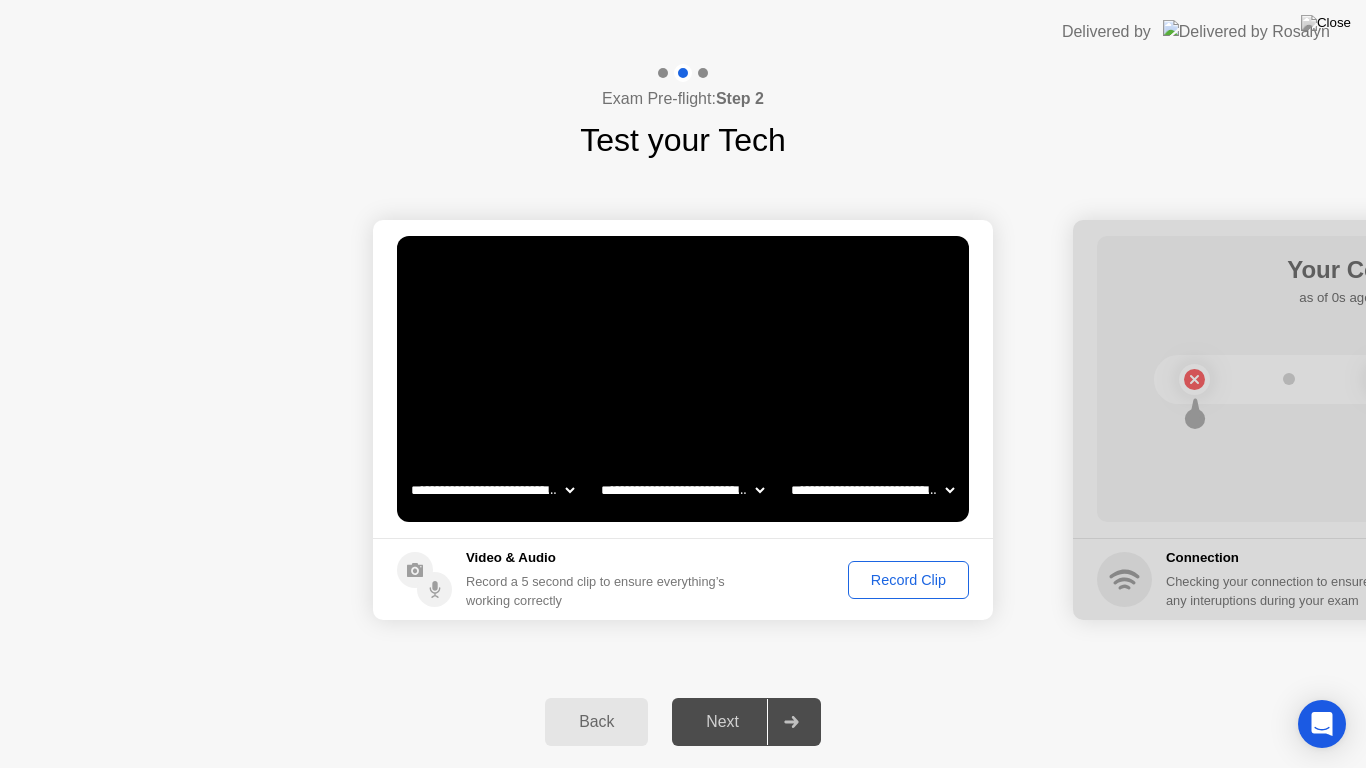 click on "Record Clip" 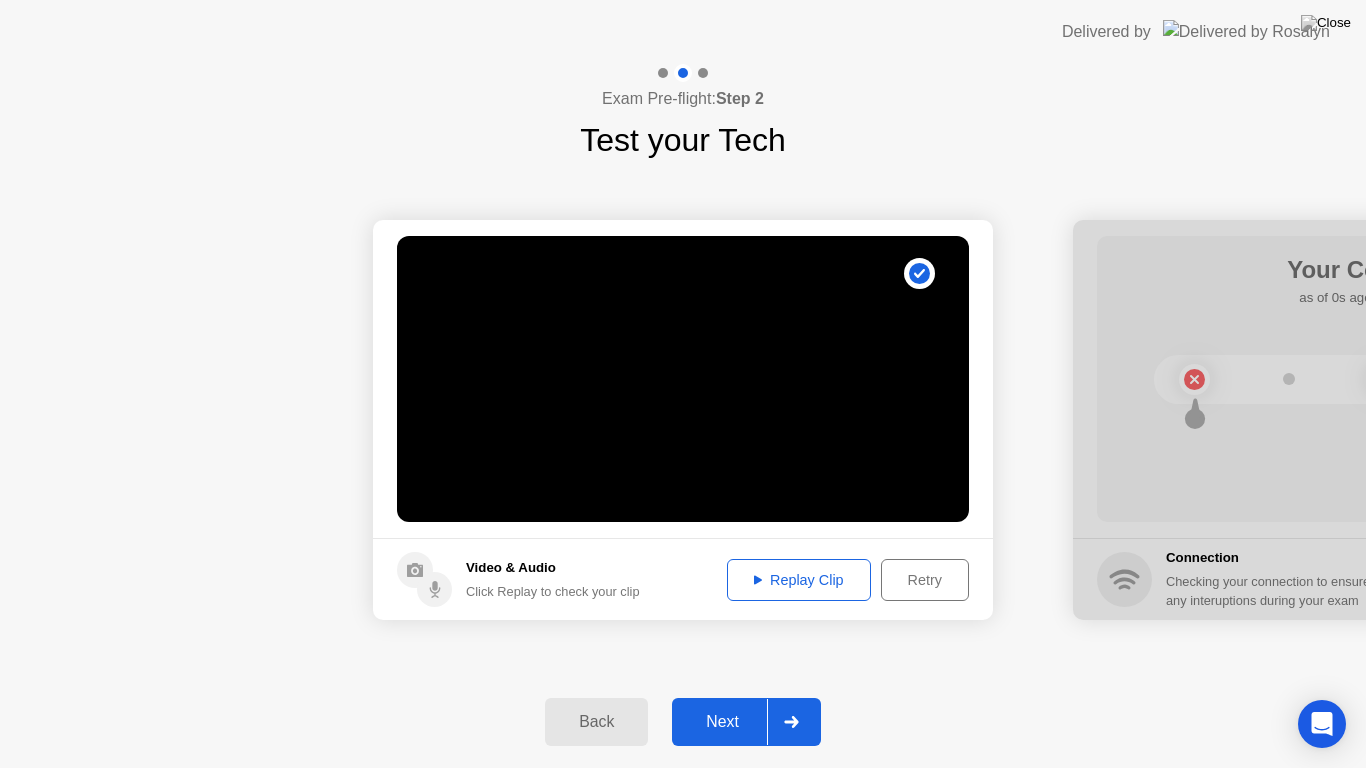 click 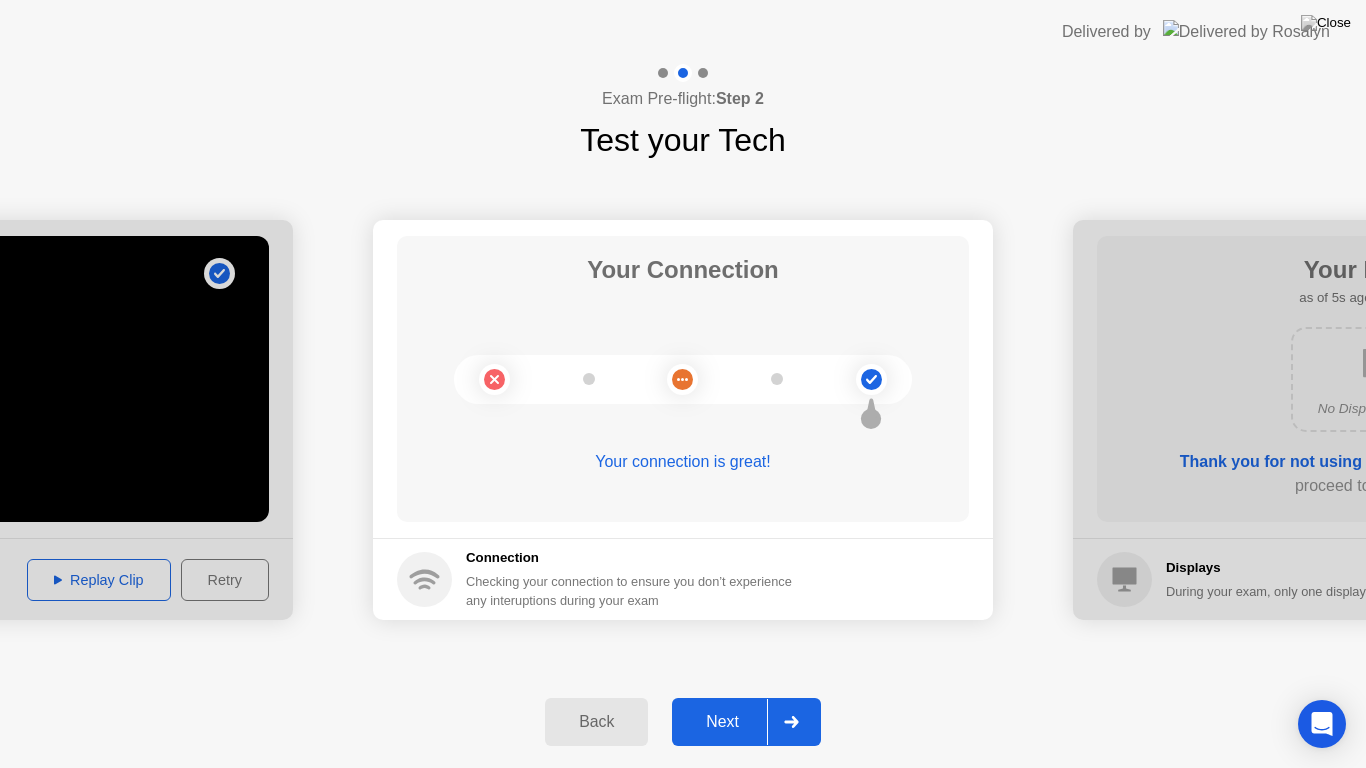 click 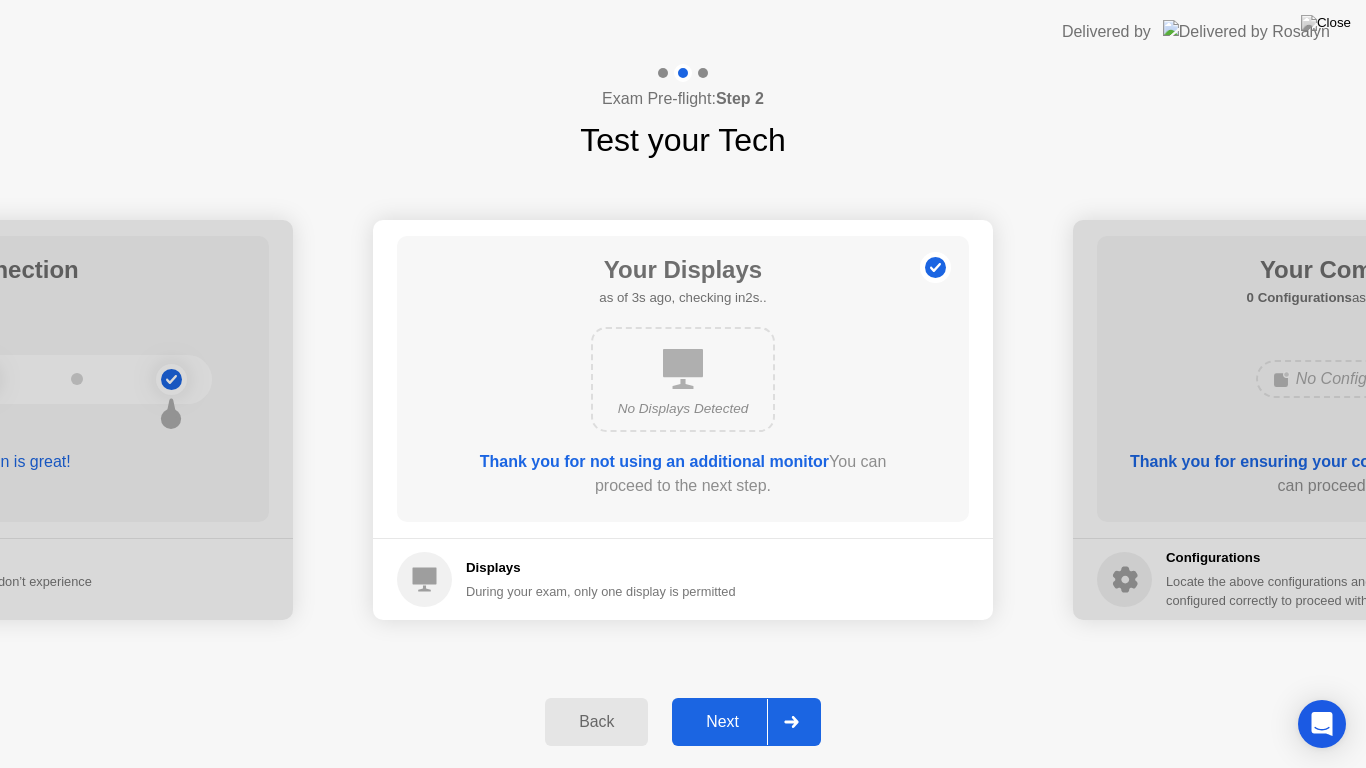 click 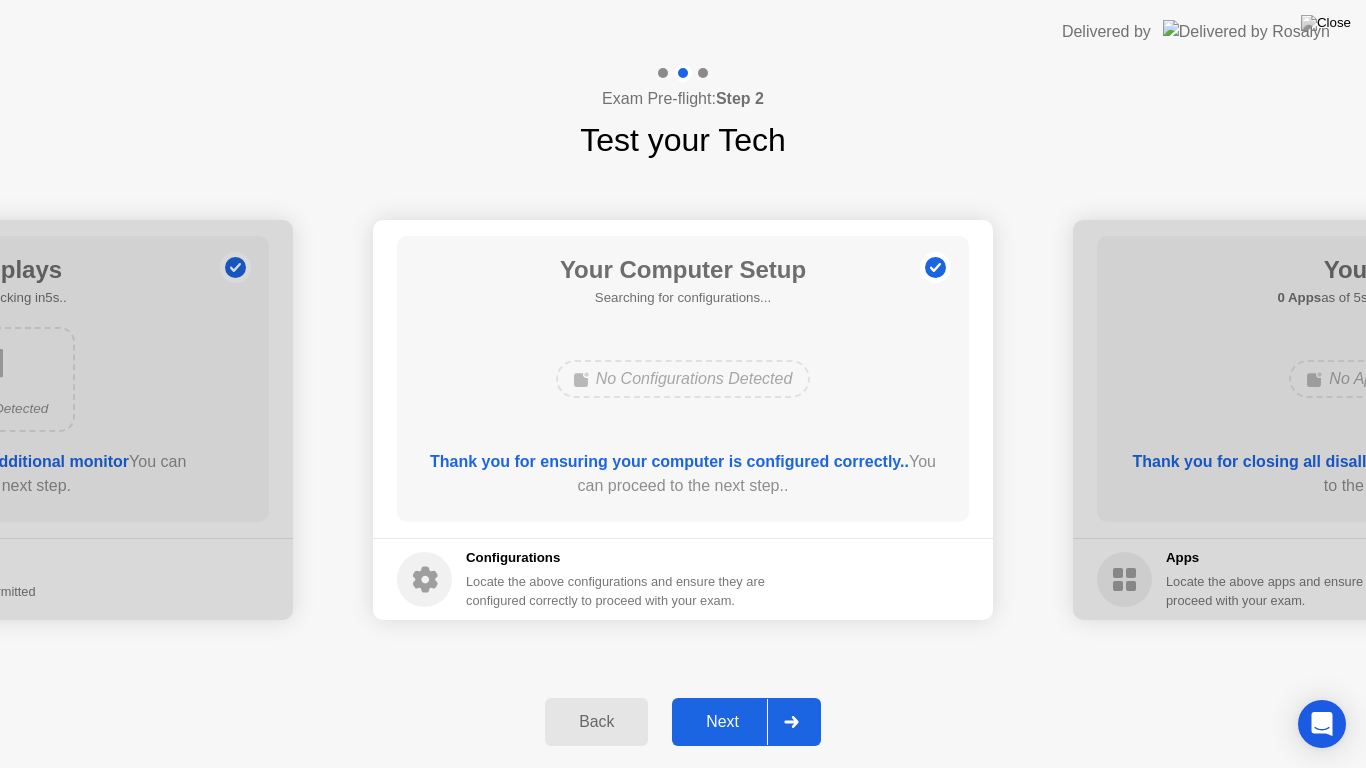 click 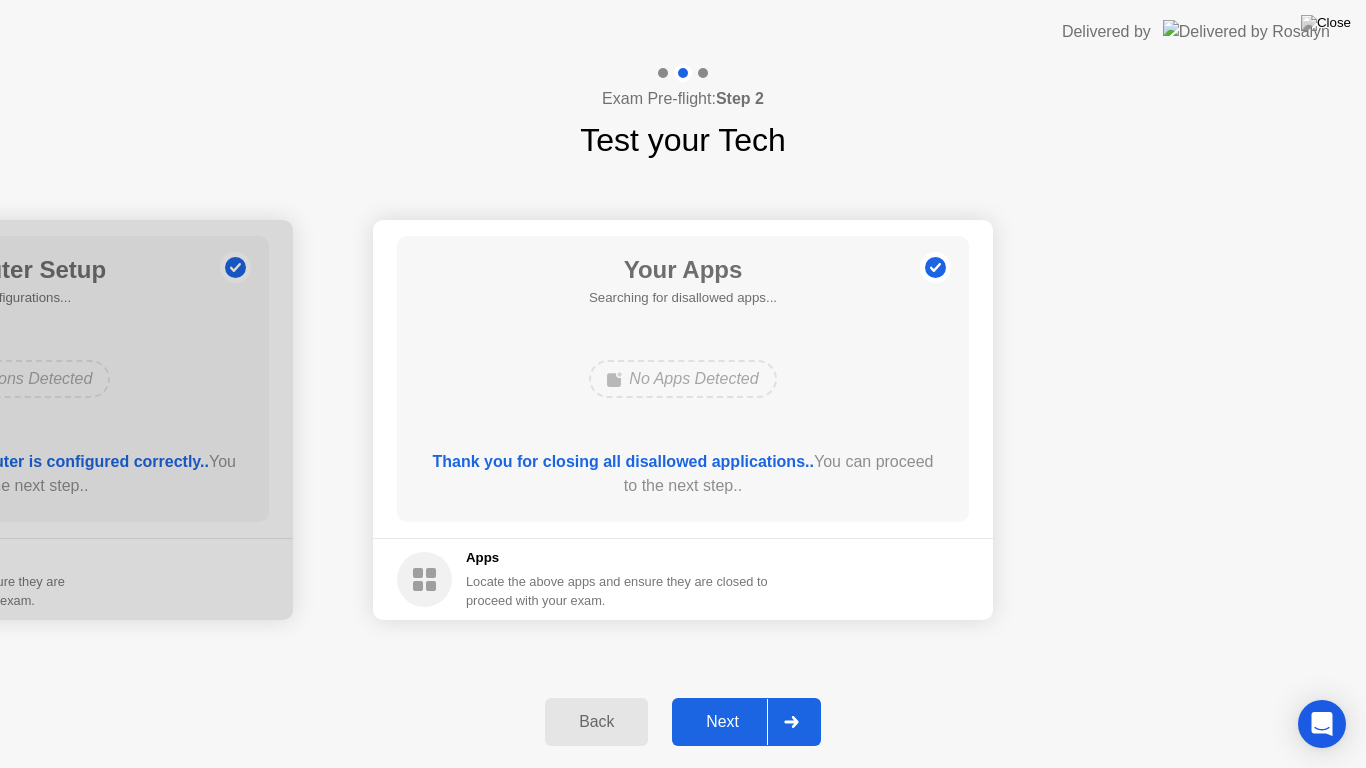 click 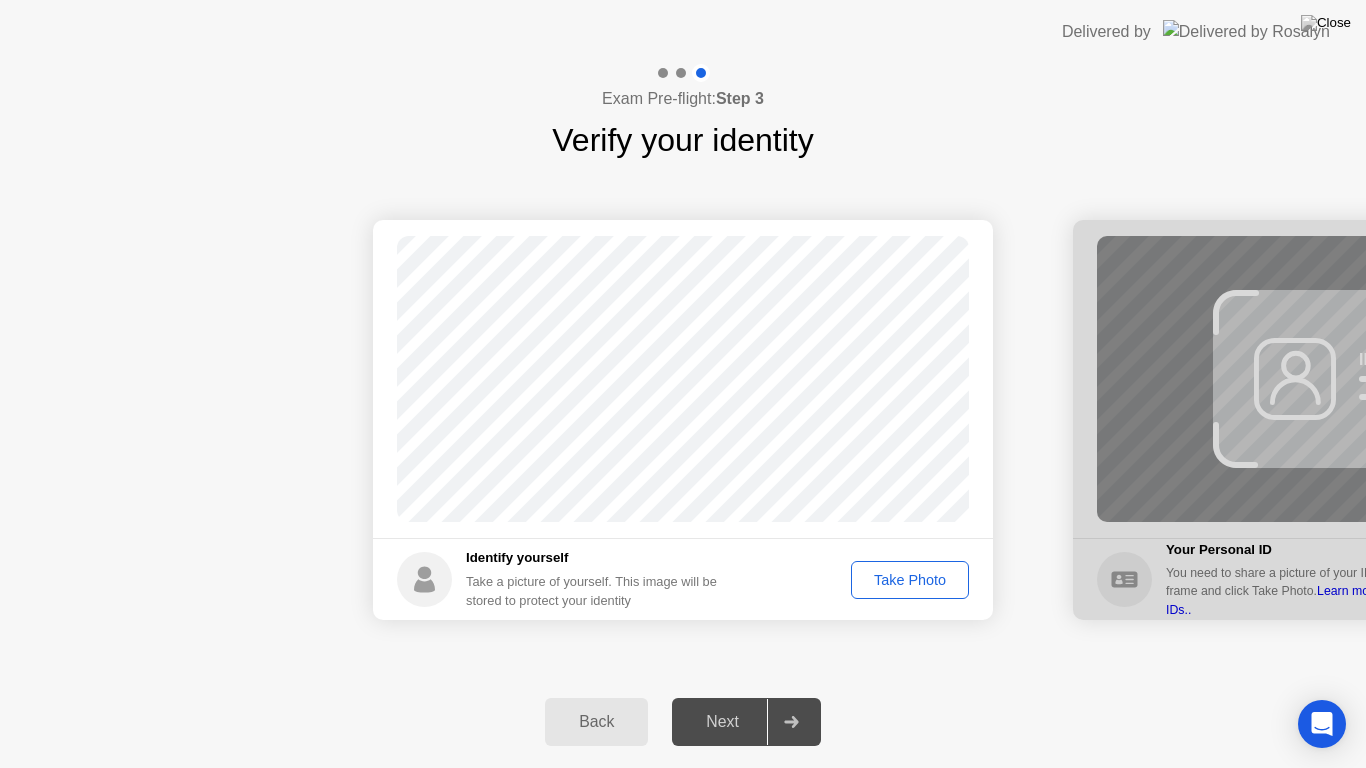 click on "Take Photo" 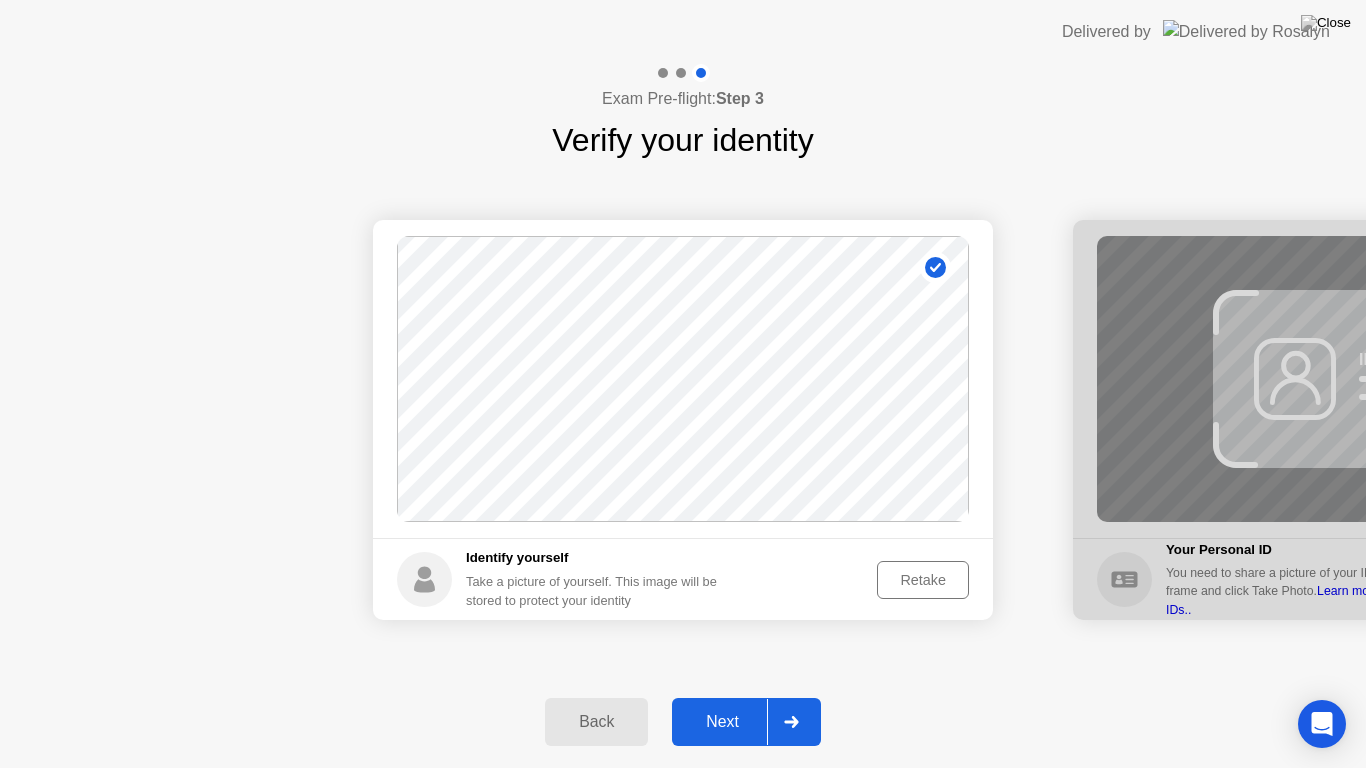 click on "Retake" 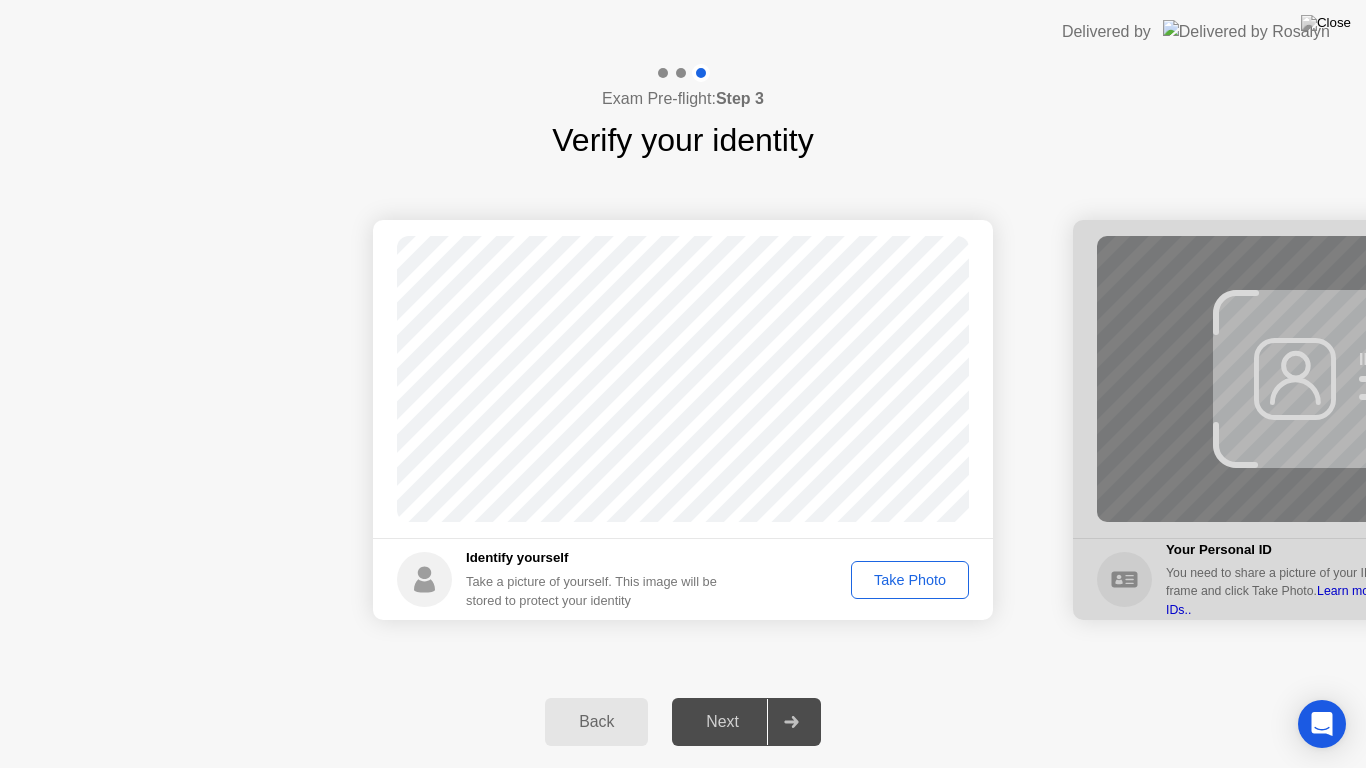 click on "Take Photo" 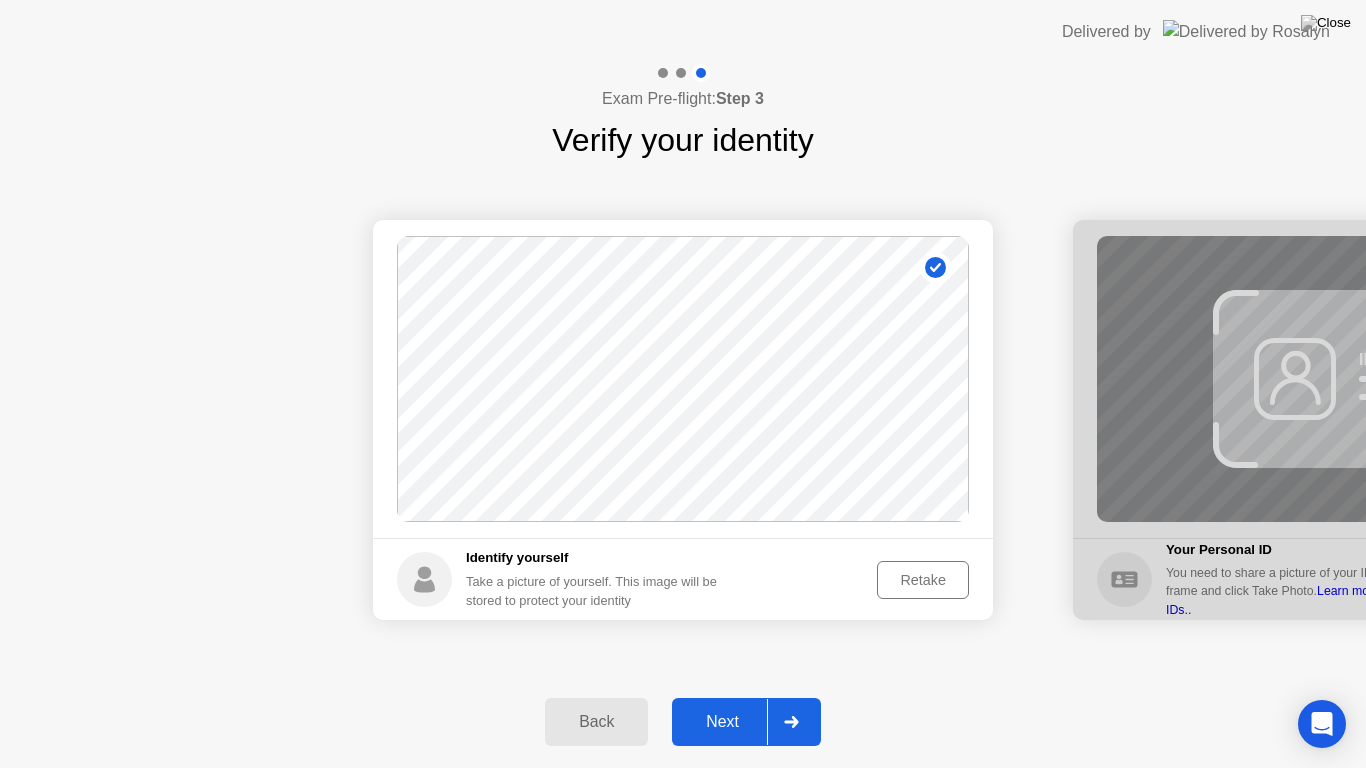 click 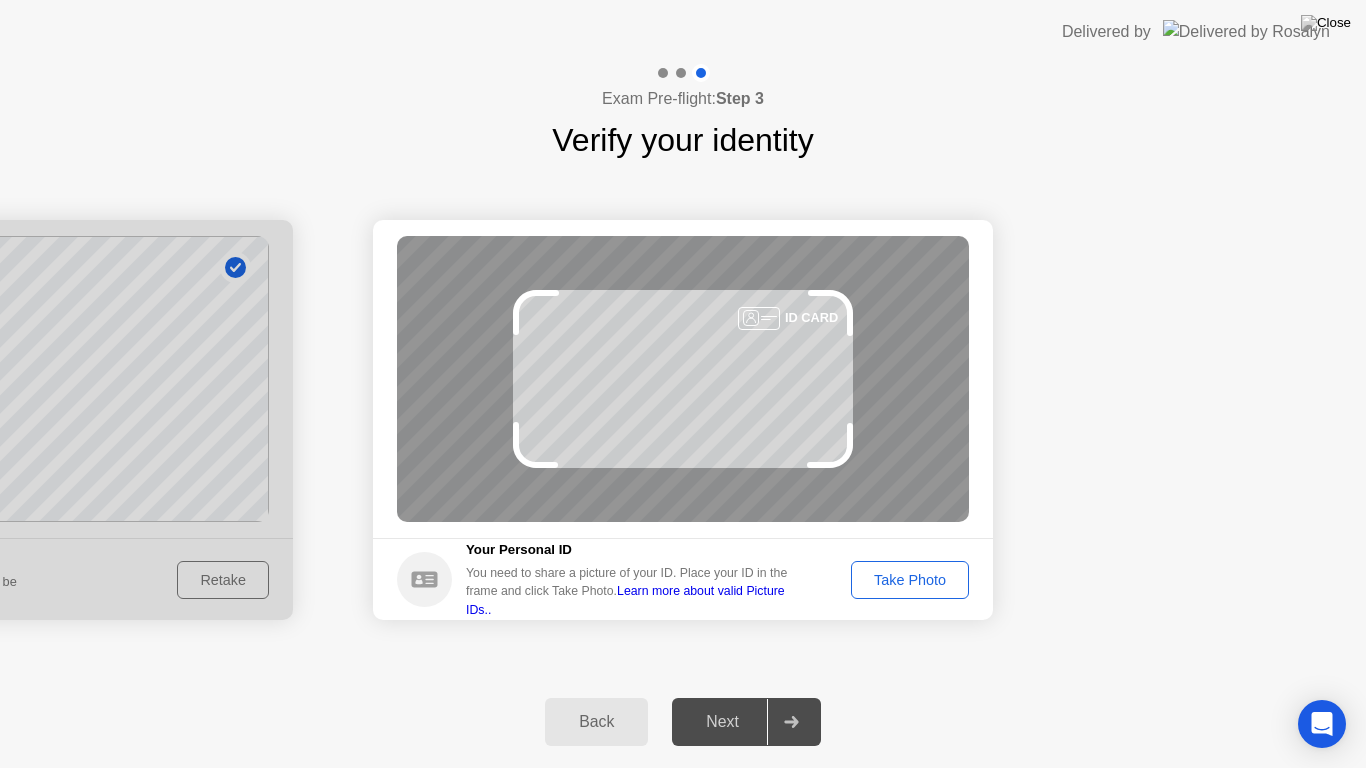 click on "Take Photo" 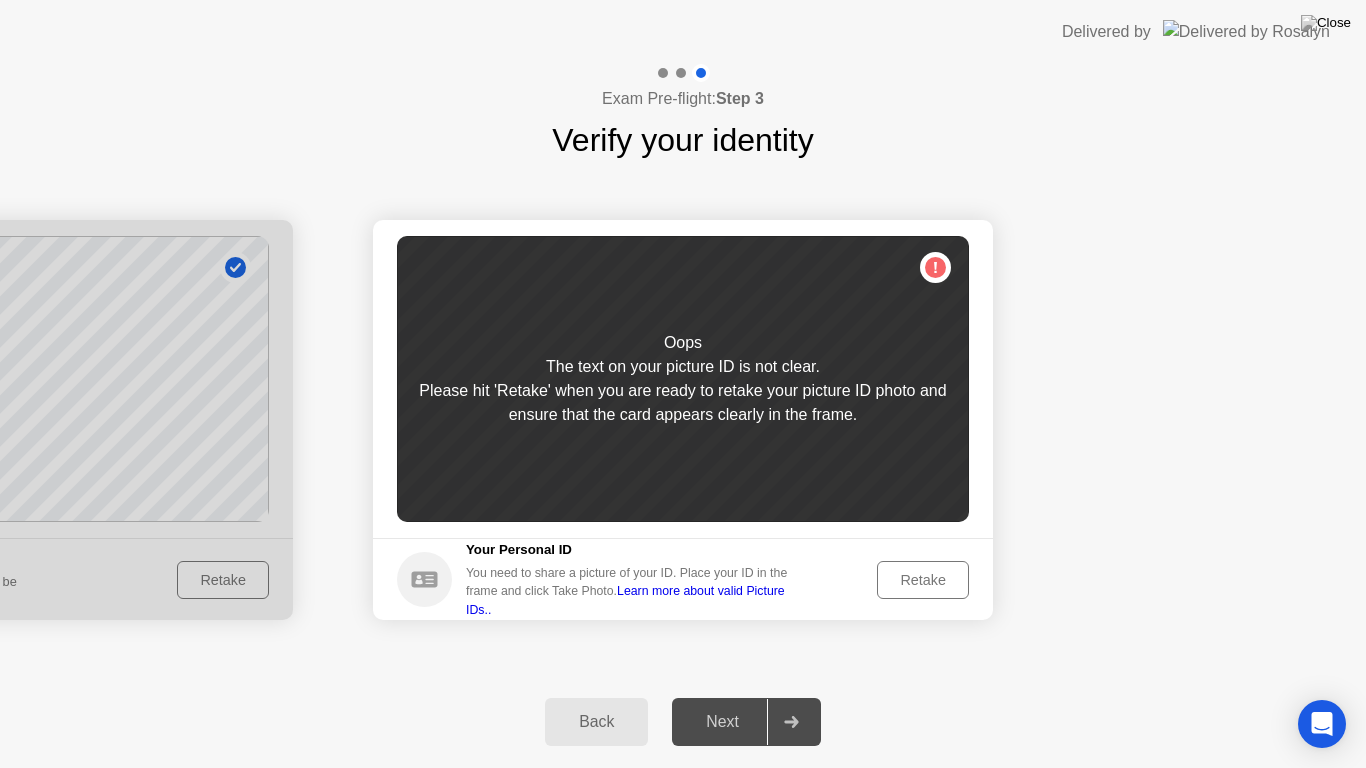 click on "Retake" 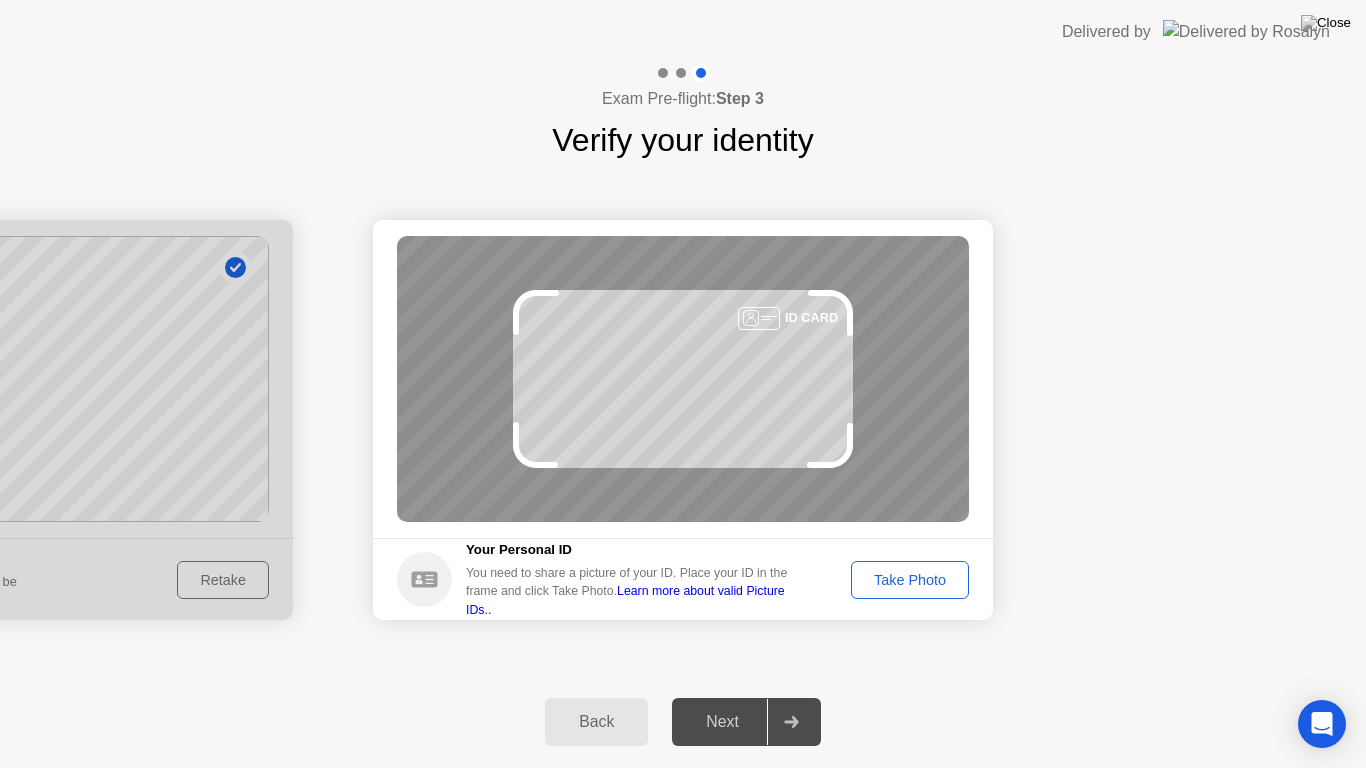 click on "Take Photo" 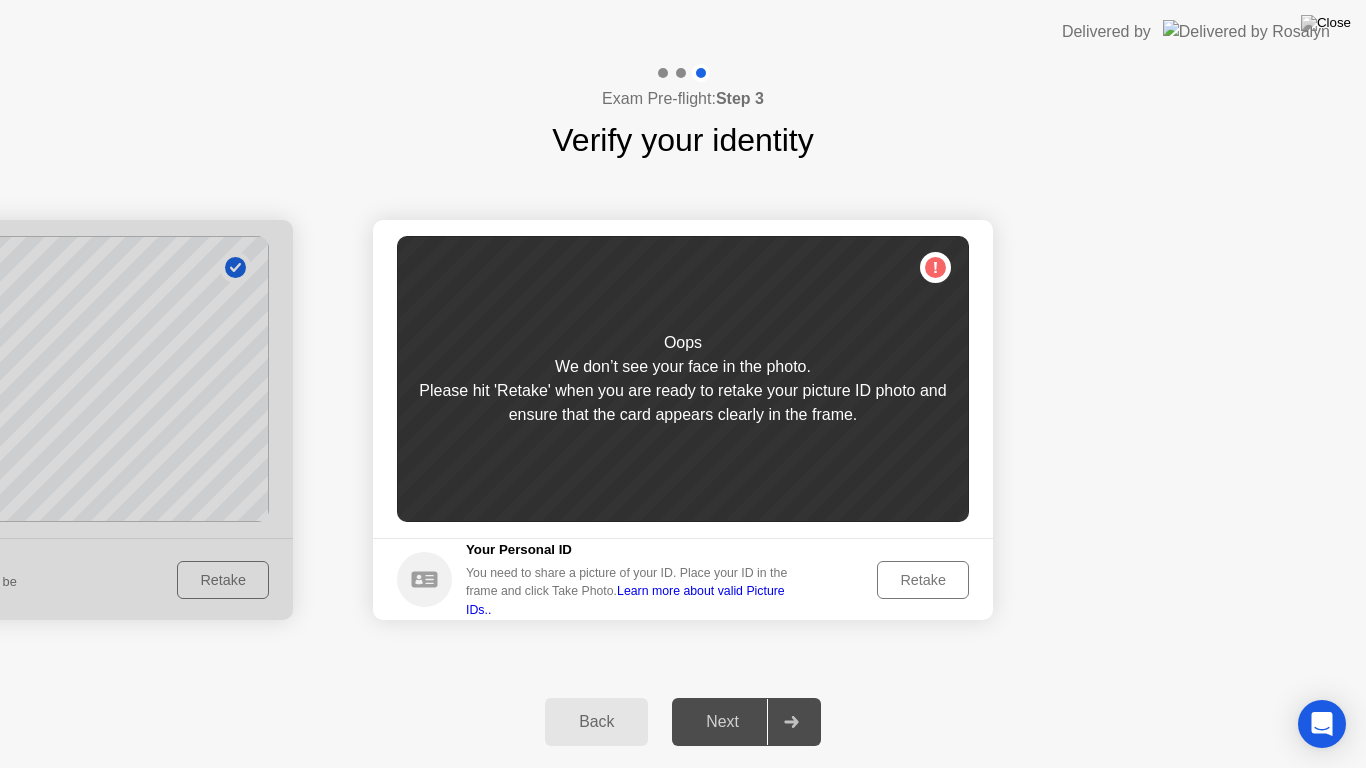 click on "Retake" 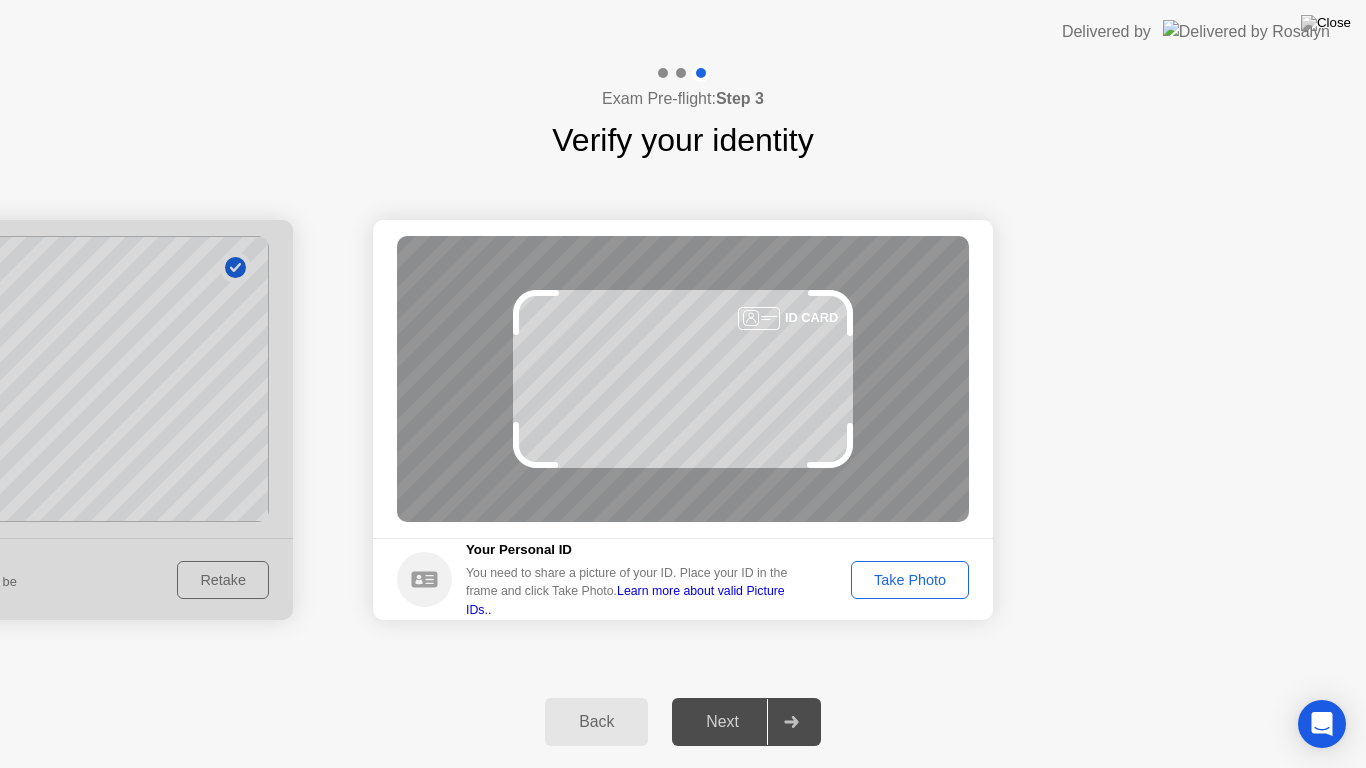 click on "Take Photo" 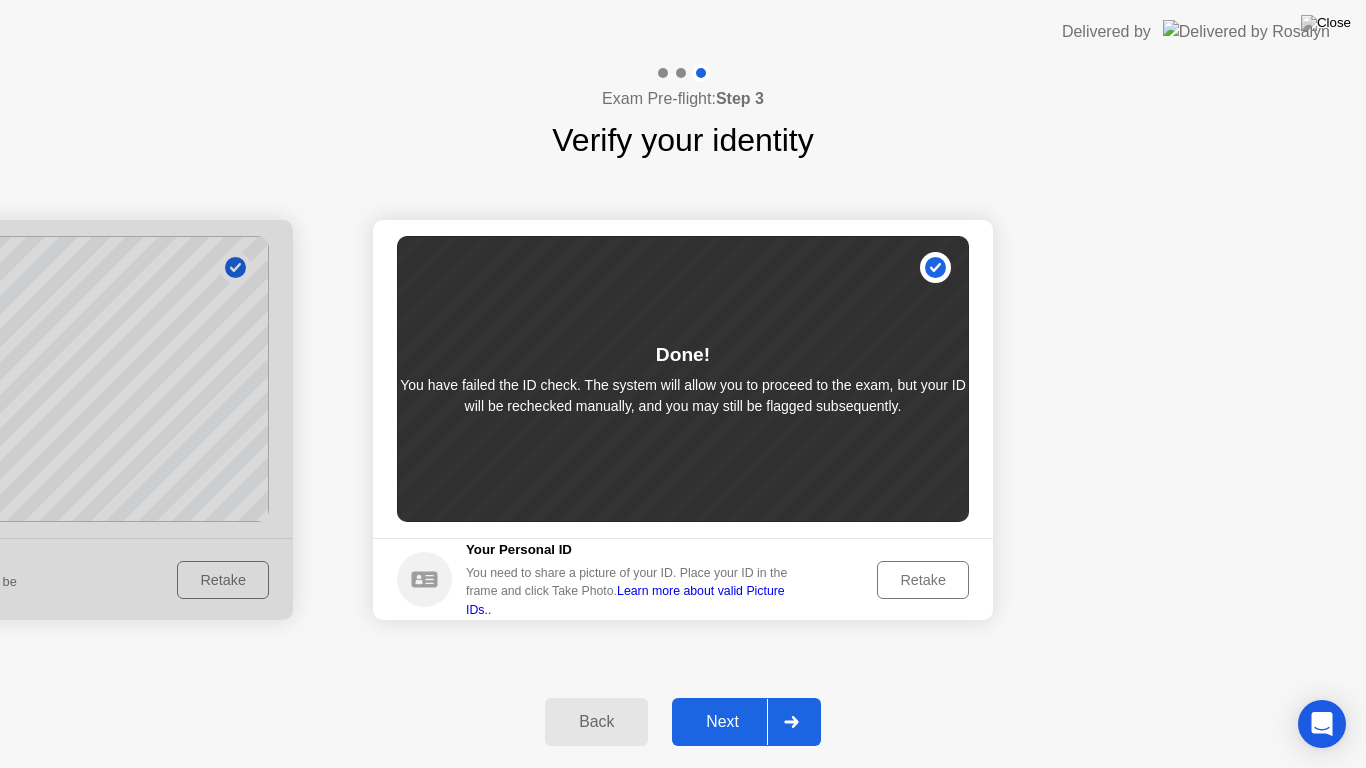click 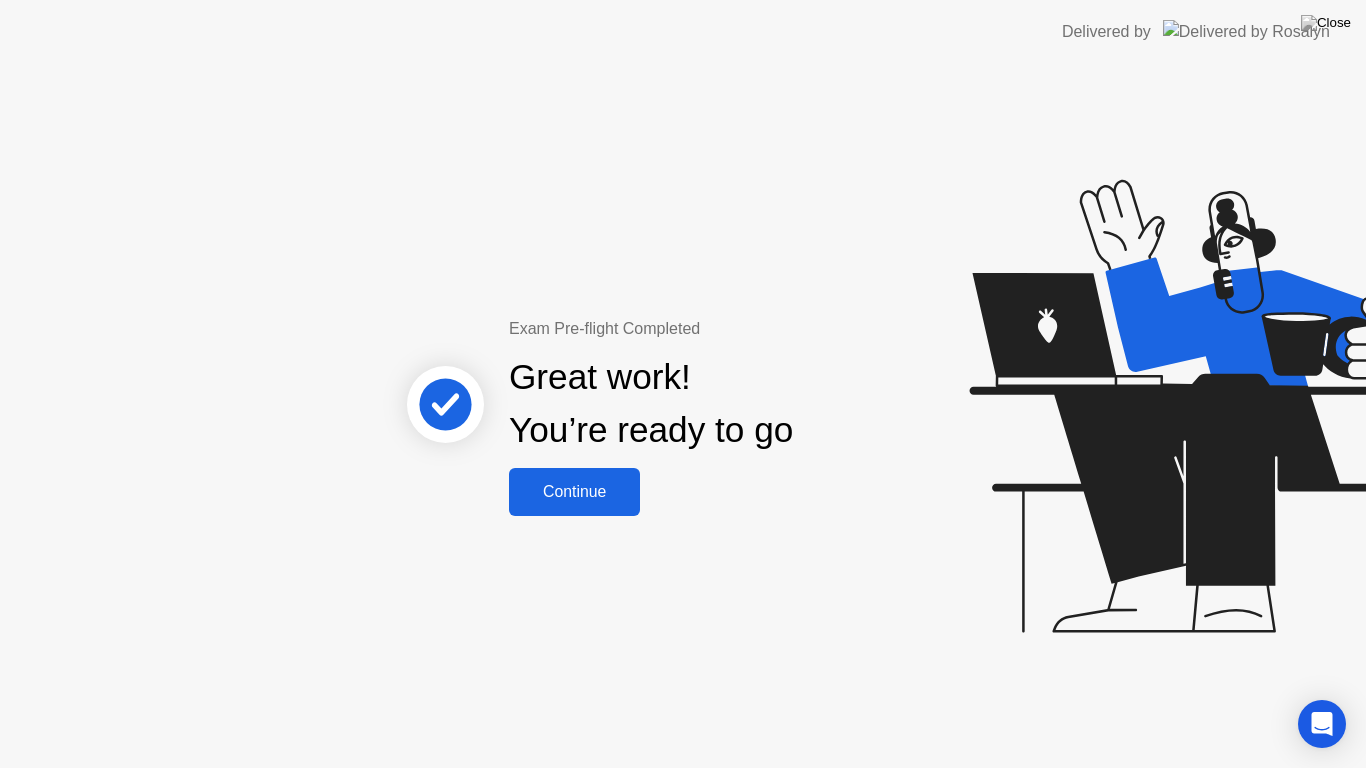 click on "Continue" 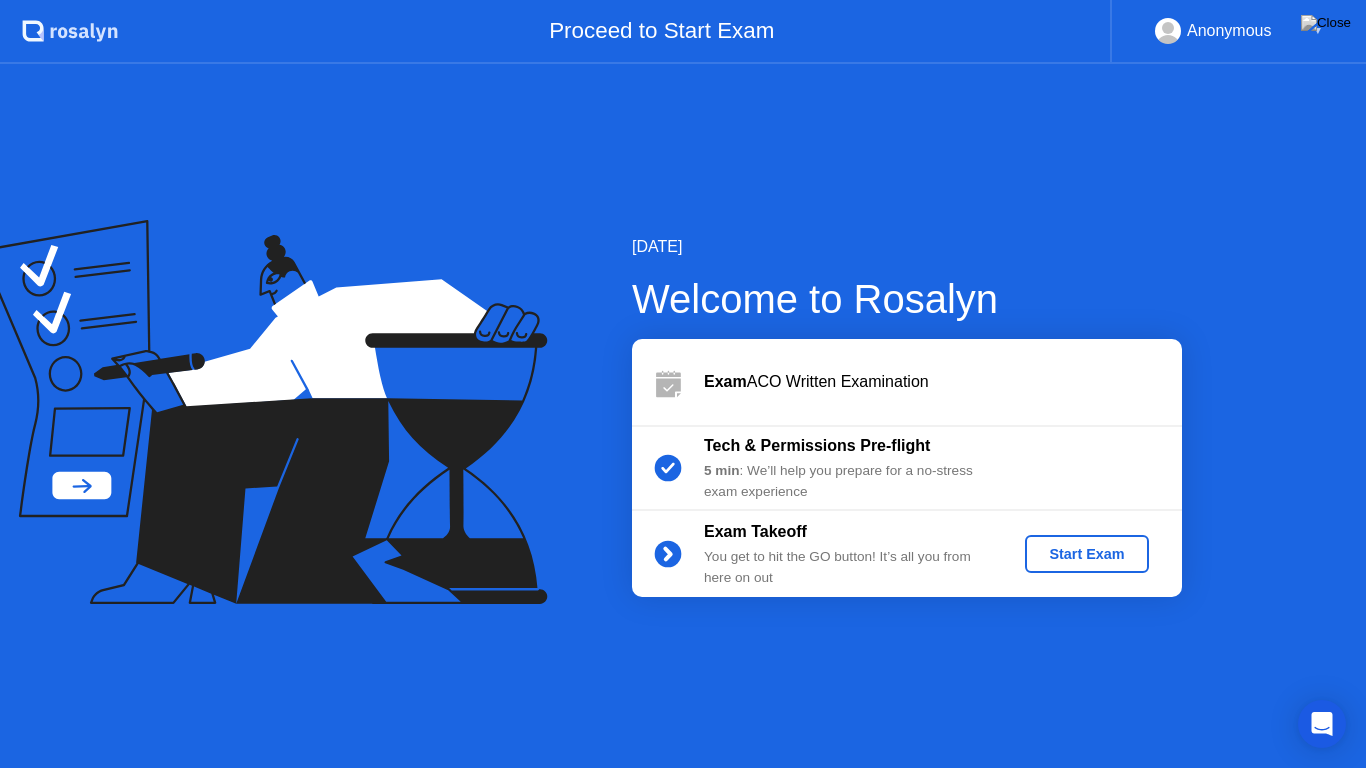 click on "Start Exam" 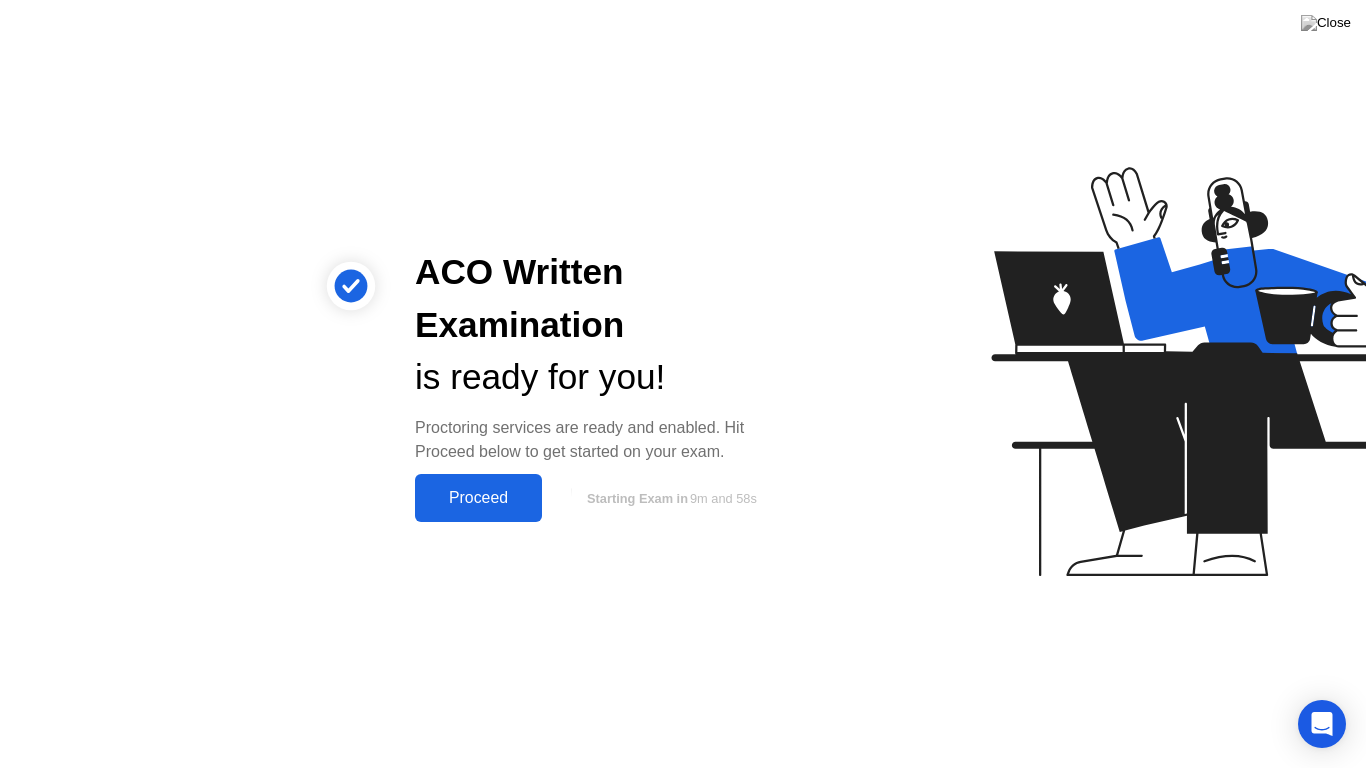 click on "Proceed" 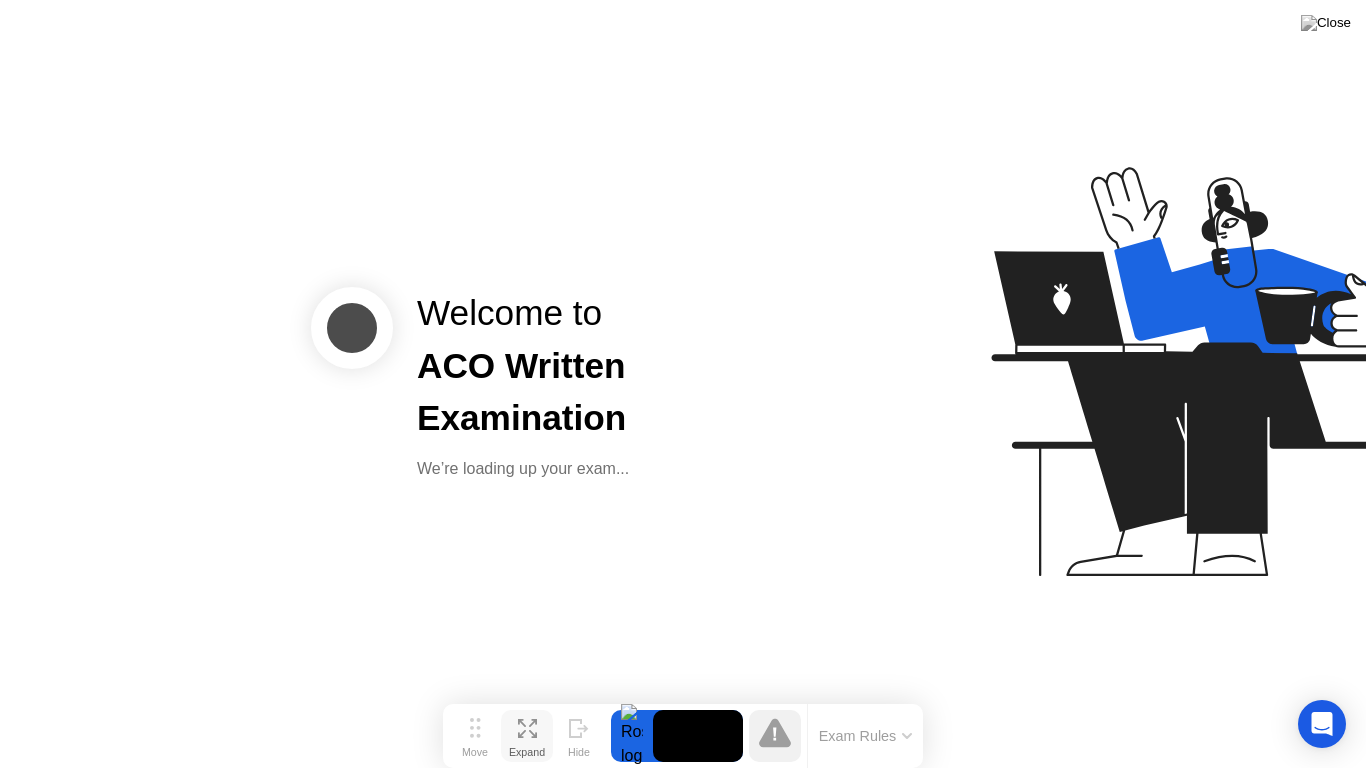 click on "Welcome to ACO Written Examination We’re loading up your exam..." 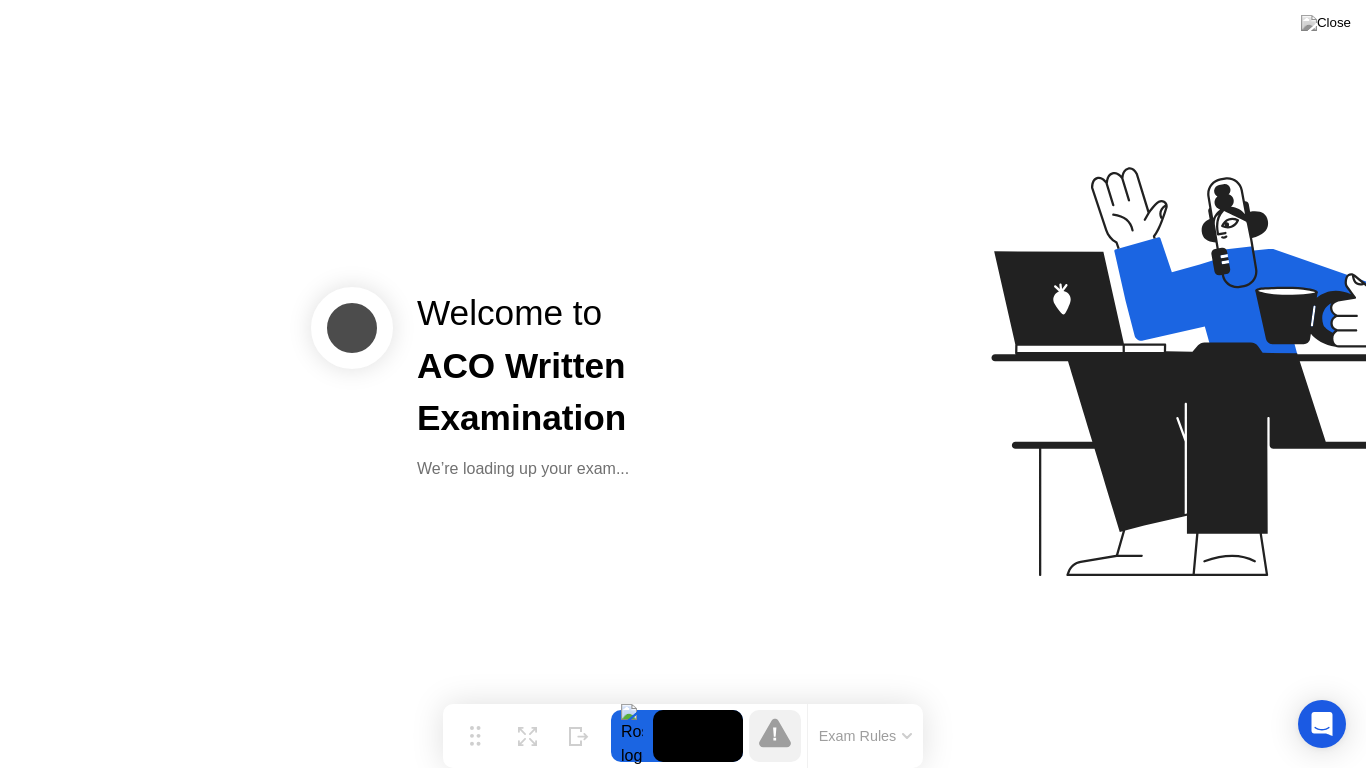 drag, startPoint x: 523, startPoint y: 738, endPoint x: 187, endPoint y: 54, distance: 762.07086 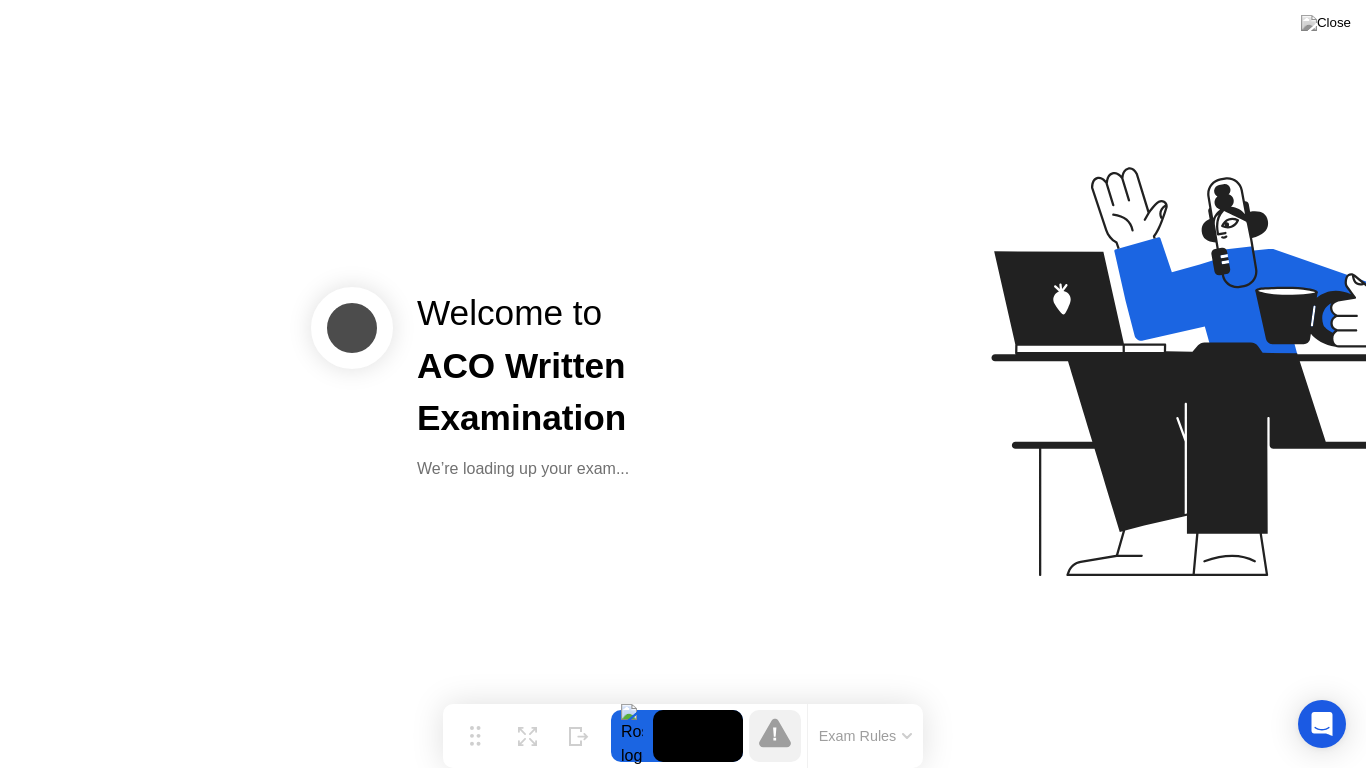 click on "Welcome to ACO Written Examination We’re loading up your exam...
Move Expand  Hide  Exam Rules  Sorry, Web RTC is not available in your browser examinee-frontal Mute" at bounding box center (683, 384) 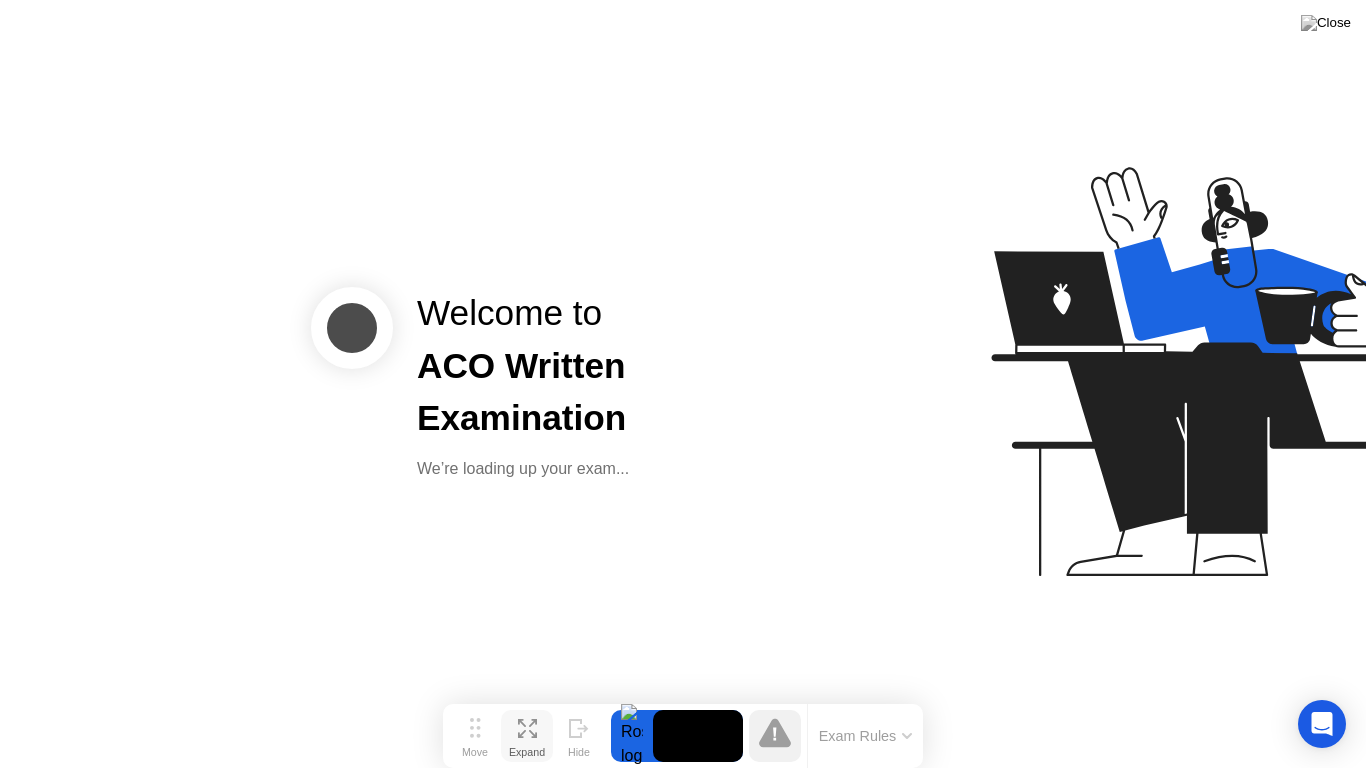 click 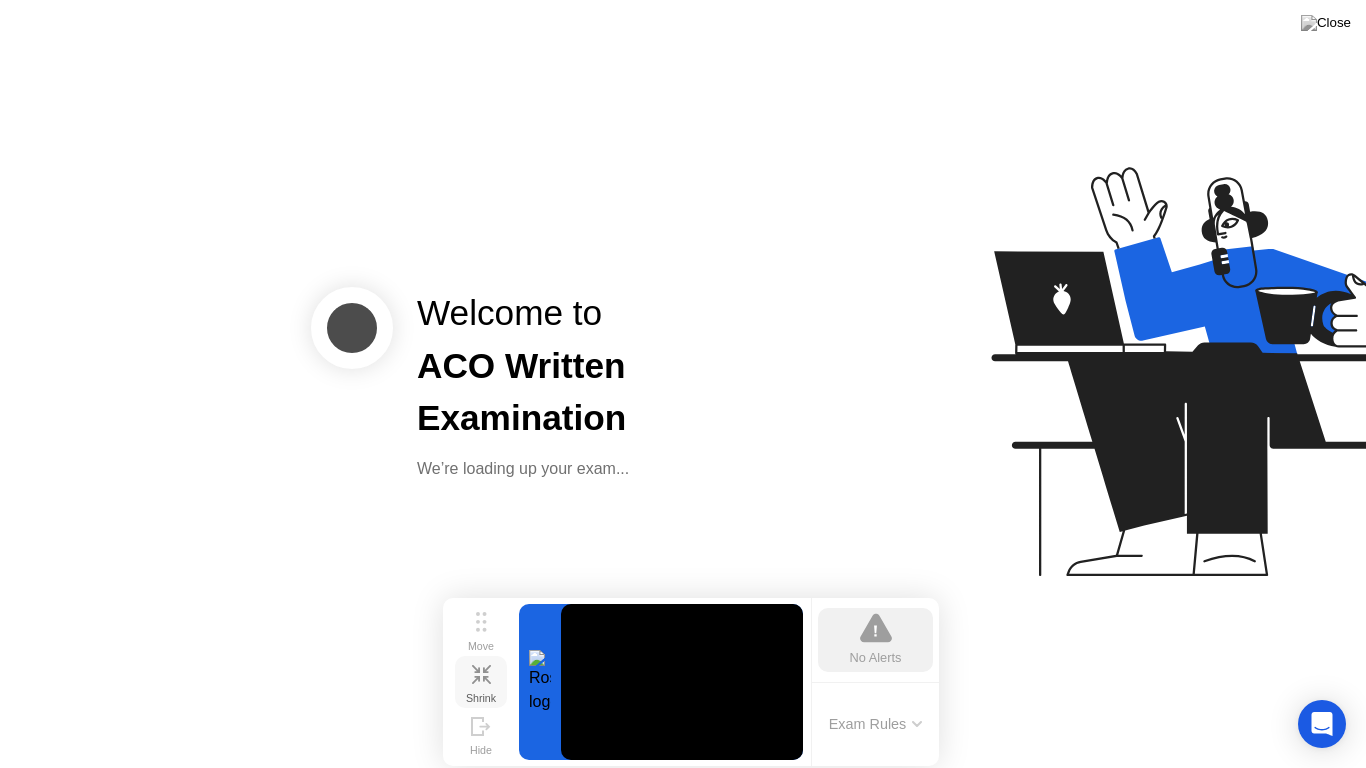 click on "Shrink" 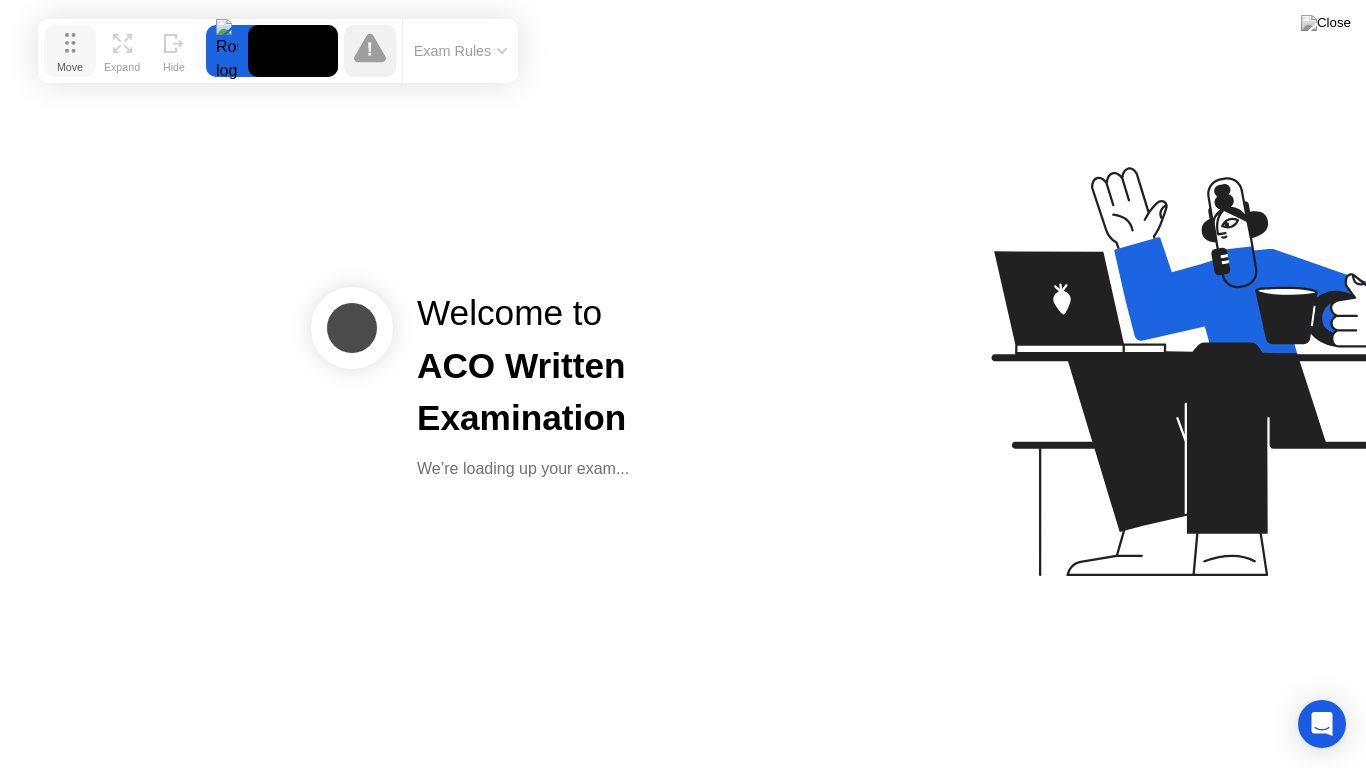 drag, startPoint x: 489, startPoint y: 738, endPoint x: 84, endPoint y: 53, distance: 795.7701 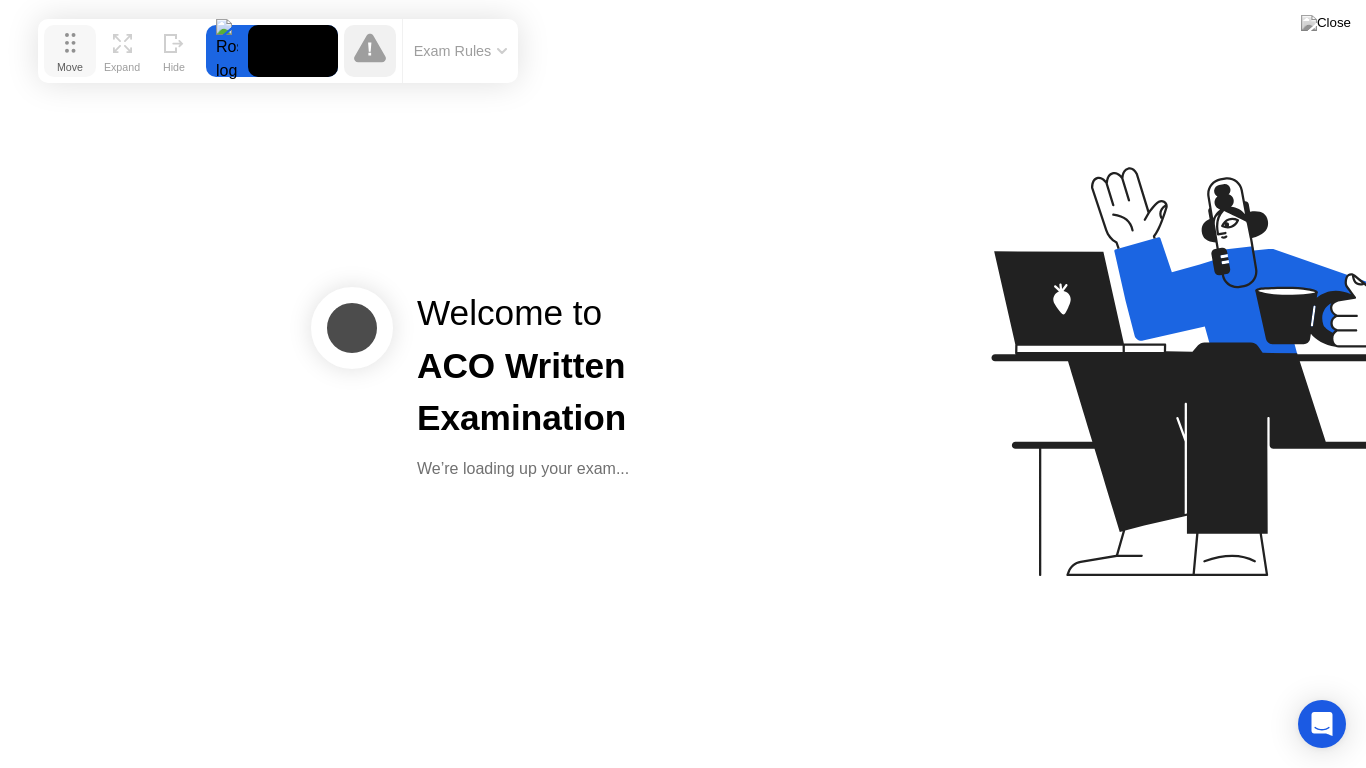 click on "Move" at bounding box center [70, 67] 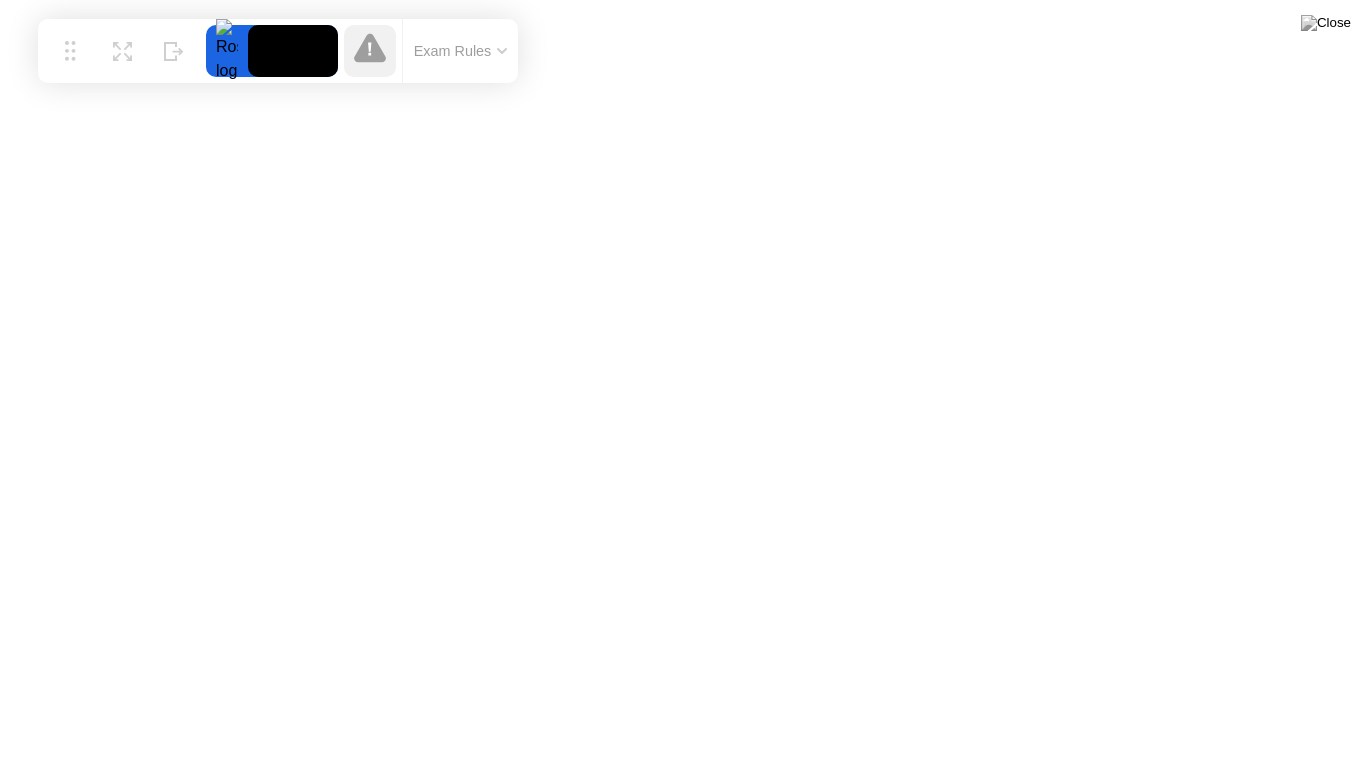 click on "Exam Rules" 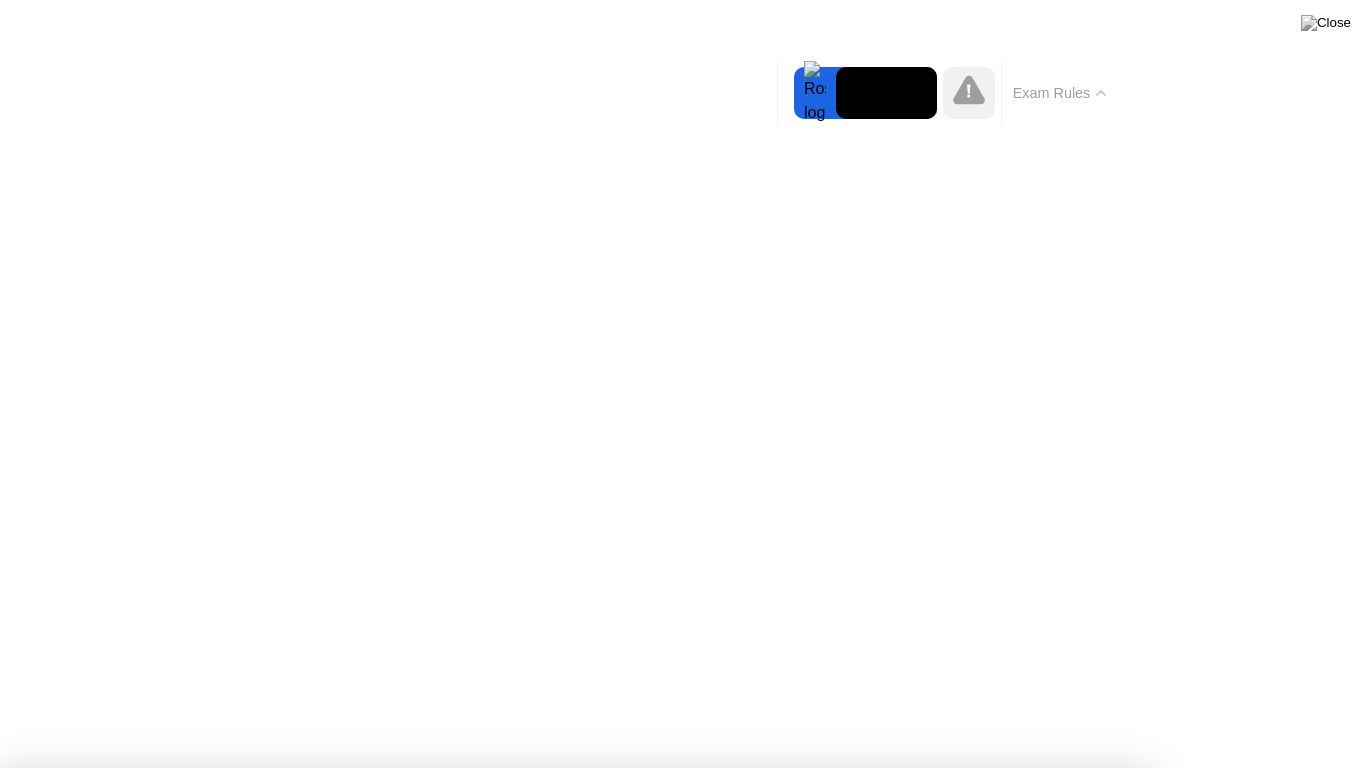 click on "Got it!" at bounding box center [574, 1375] 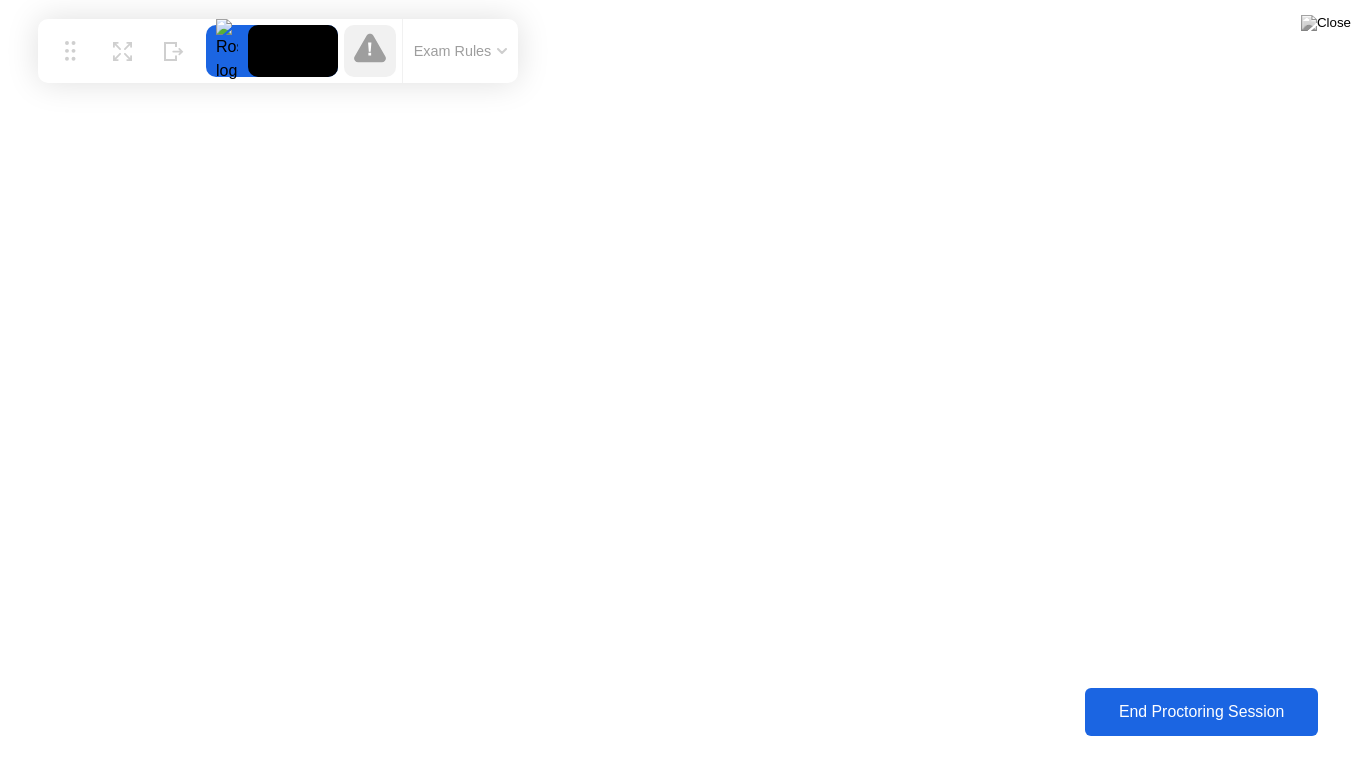 click on "End Proctoring Session" 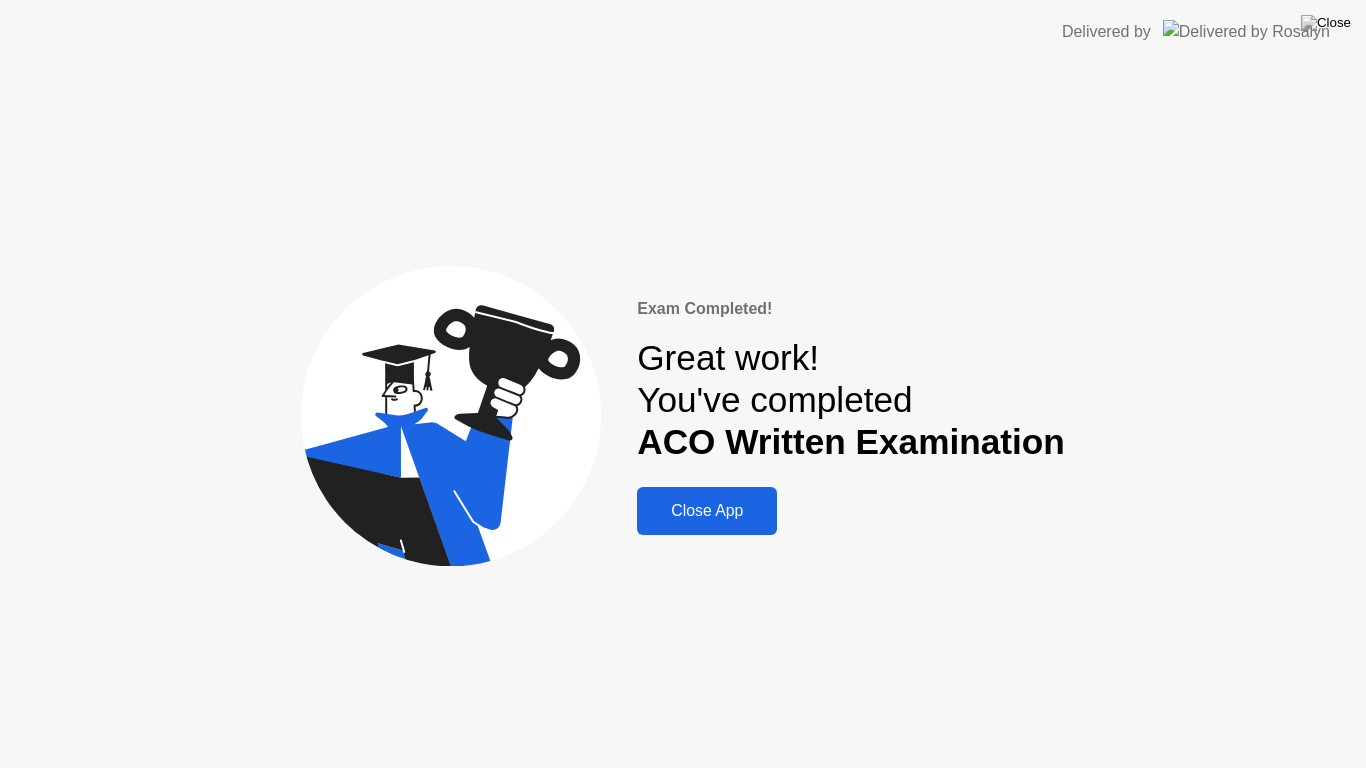 click on "Close App" 